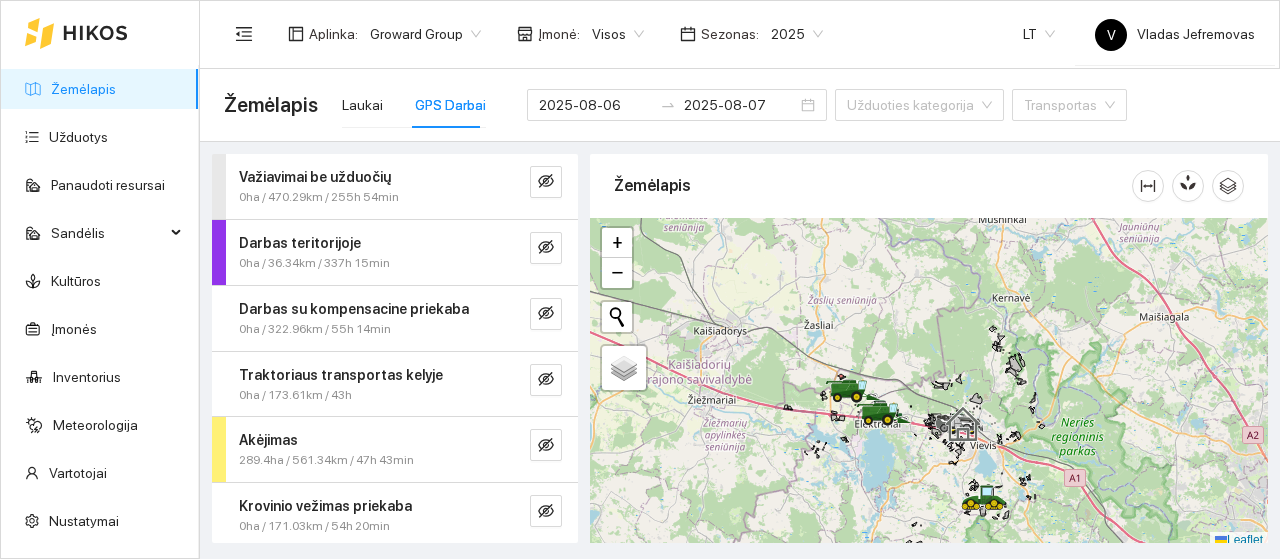 scroll, scrollTop: 0, scrollLeft: 0, axis: both 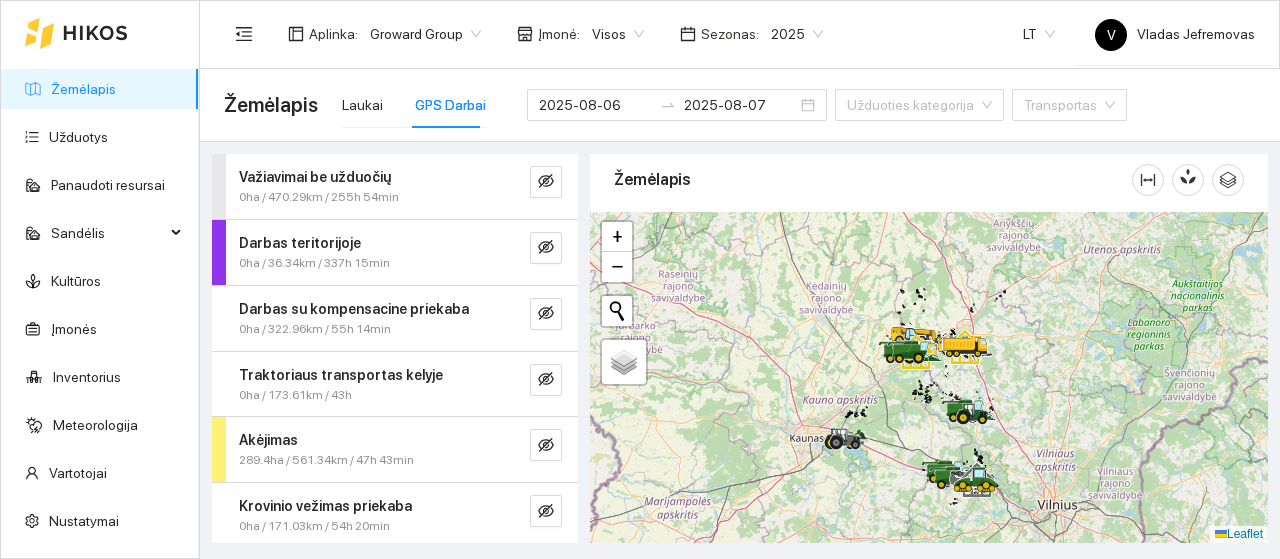 drag, startPoint x: 808, startPoint y: 363, endPoint x: 927, endPoint y: 423, distance: 133.2704 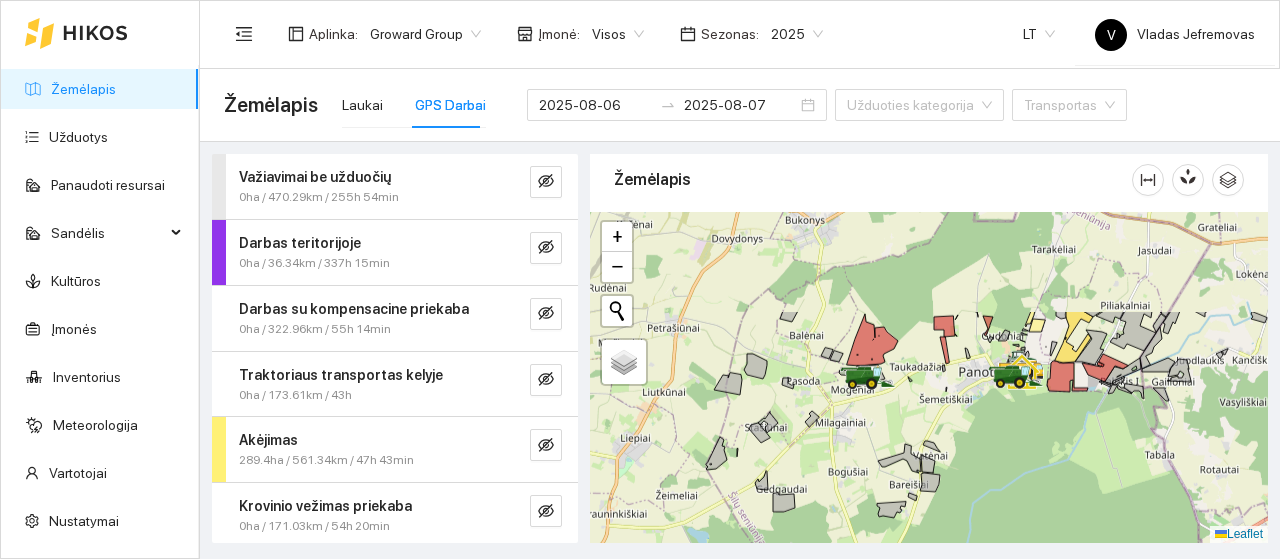 drag, startPoint x: 865, startPoint y: 313, endPoint x: 902, endPoint y: 475, distance: 166.1716 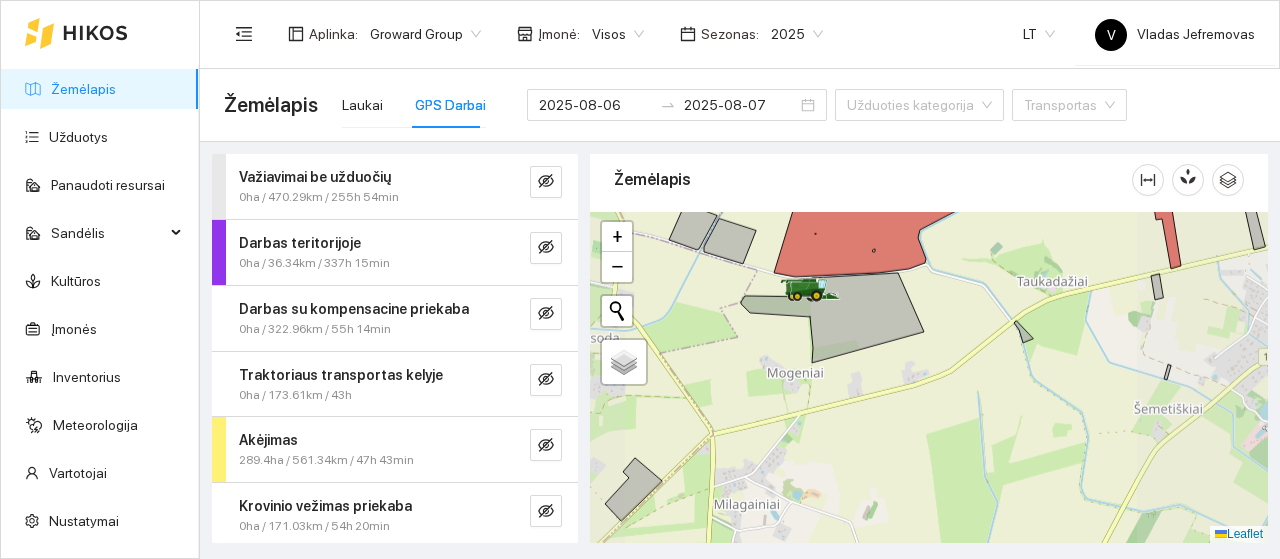drag, startPoint x: 748, startPoint y: 483, endPoint x: 744, endPoint y: 493, distance: 10.770329 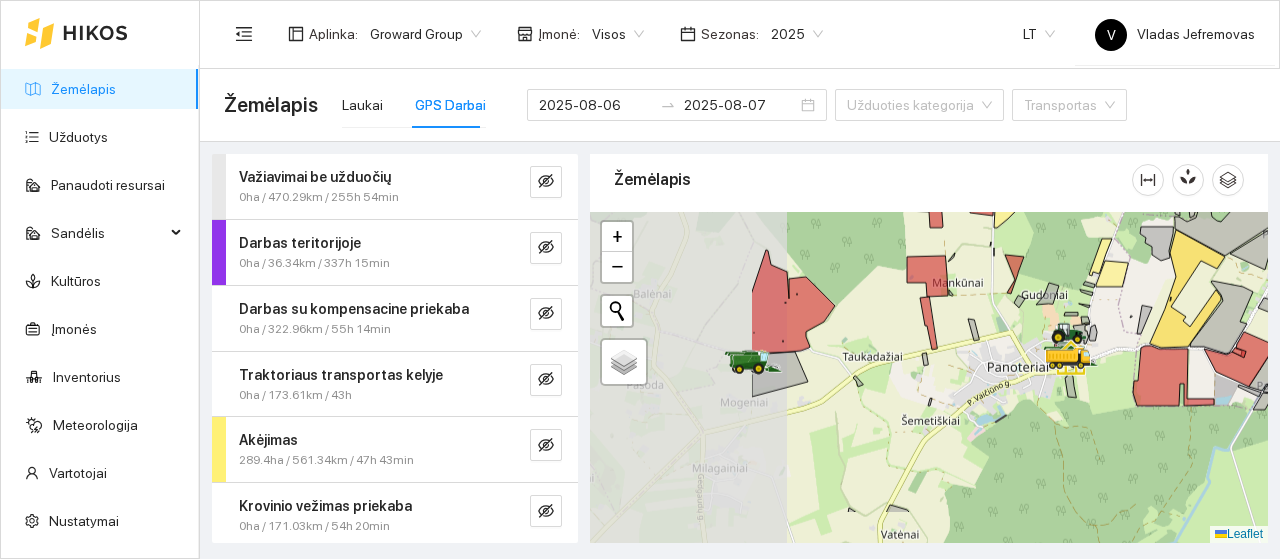 drag, startPoint x: 934, startPoint y: 420, endPoint x: 1184, endPoint y: 351, distance: 259.34726 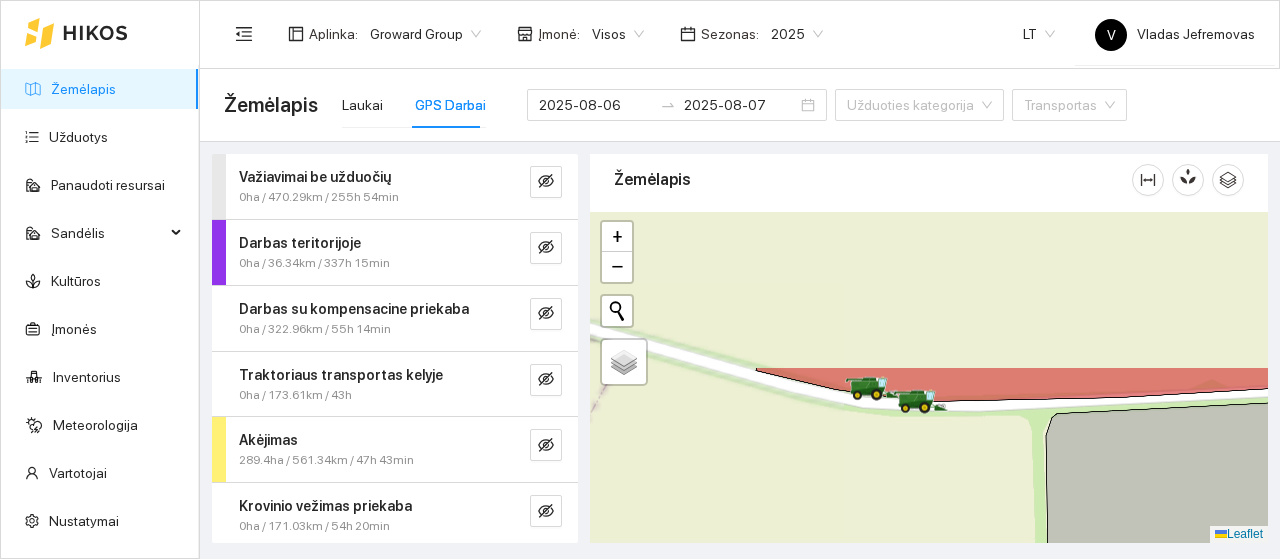 drag, startPoint x: 945, startPoint y: 510, endPoint x: 926, endPoint y: 471, distance: 43.382023 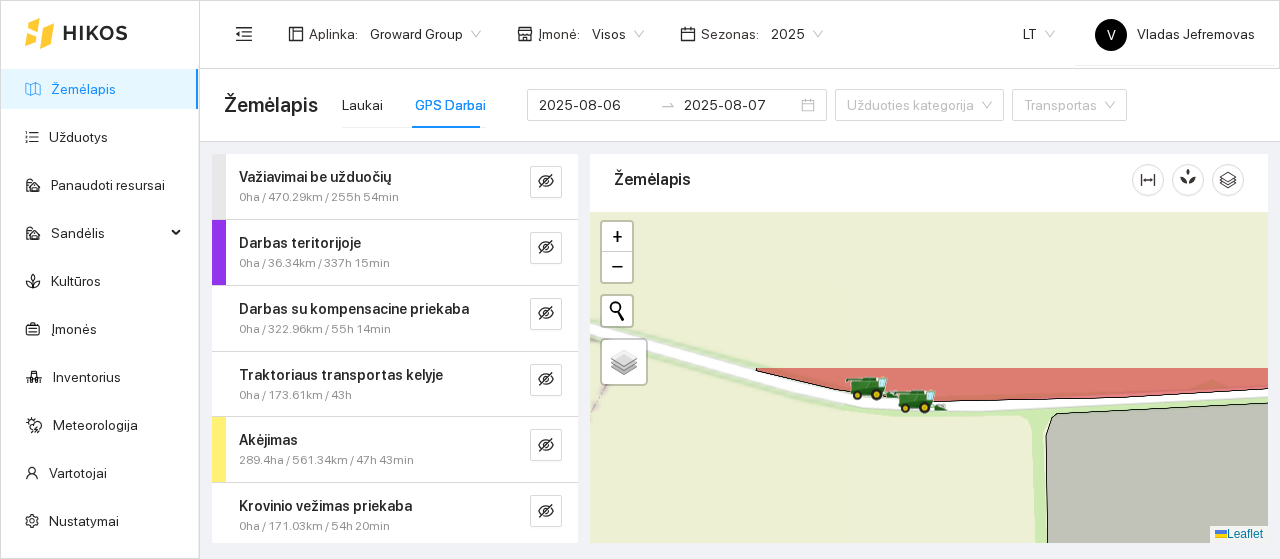 click at bounding box center [929, 377] 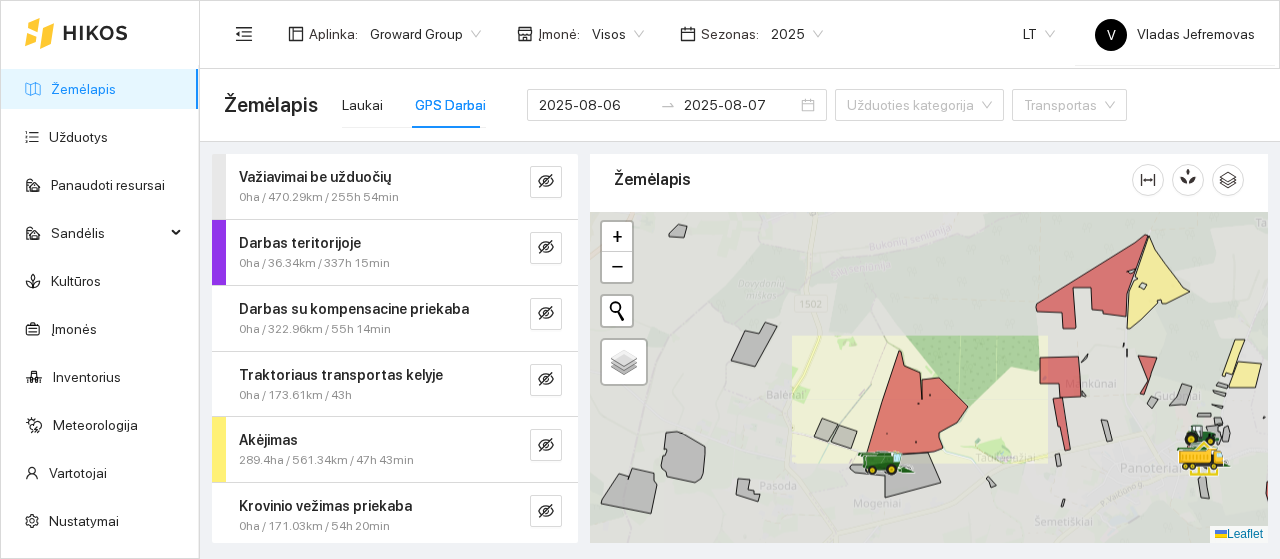 drag, startPoint x: 906, startPoint y: 294, endPoint x: 903, endPoint y: 263, distance: 31.144823 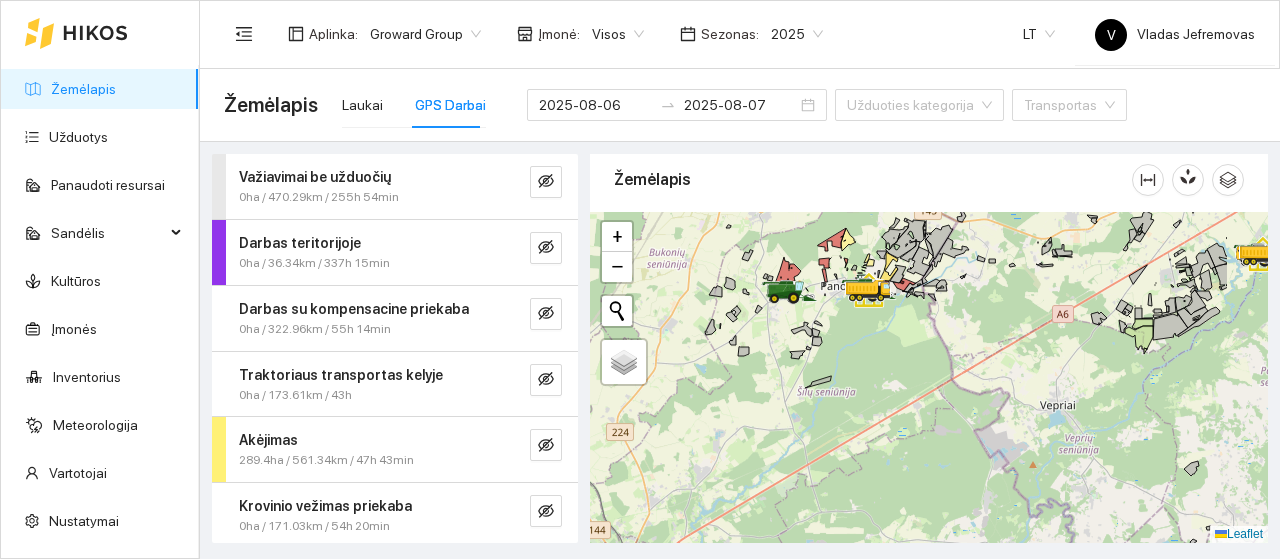 drag, startPoint x: 880, startPoint y: 385, endPoint x: 860, endPoint y: 377, distance: 21.540659 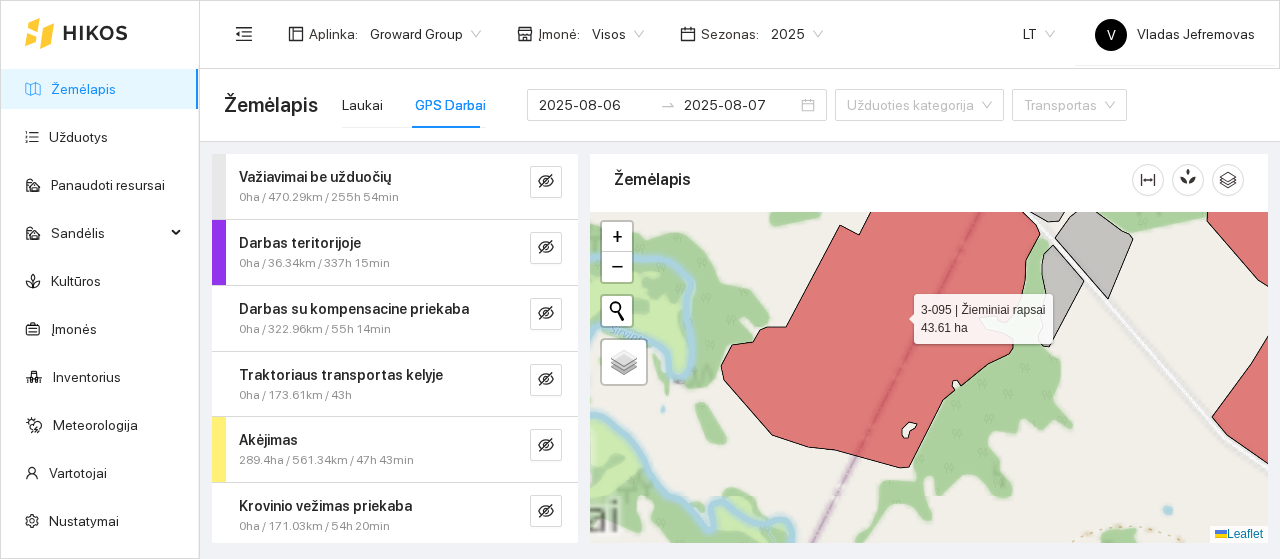 drag, startPoint x: 897, startPoint y: 313, endPoint x: 970, endPoint y: 526, distance: 225.16217 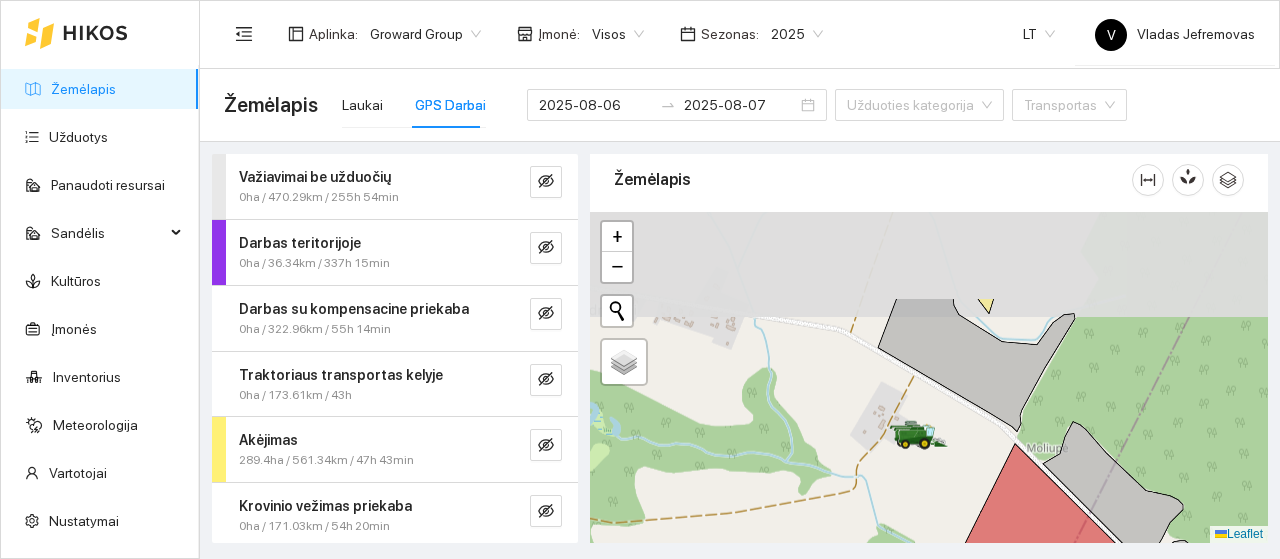 drag, startPoint x: 911, startPoint y: 346, endPoint x: 932, endPoint y: 466, distance: 121.82365 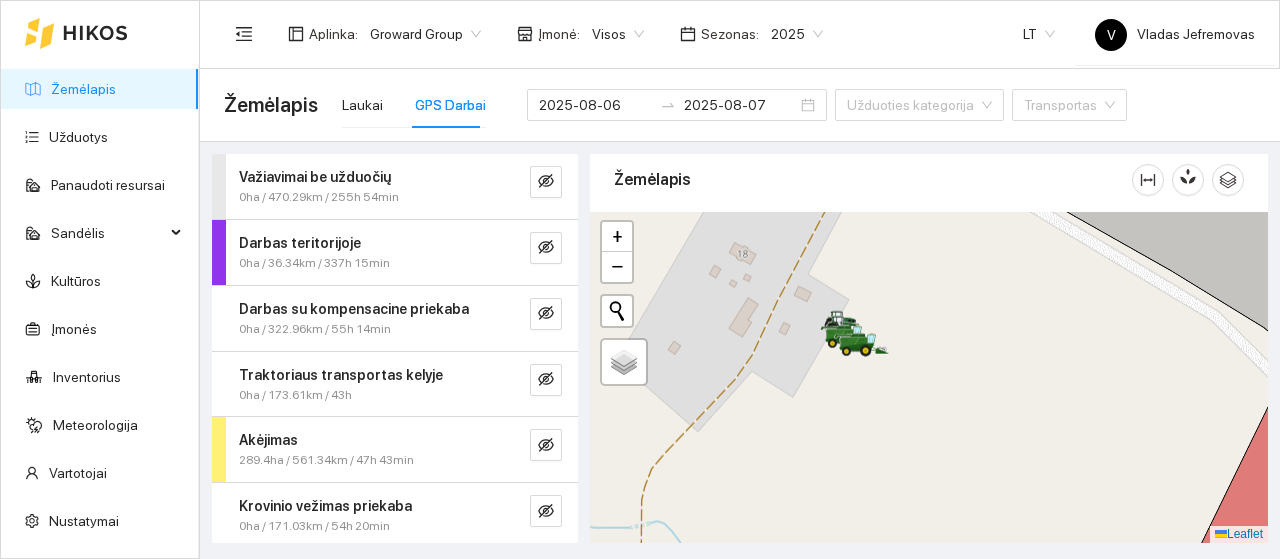 drag, startPoint x: 852, startPoint y: 402, endPoint x: 886, endPoint y: 495, distance: 99.0202 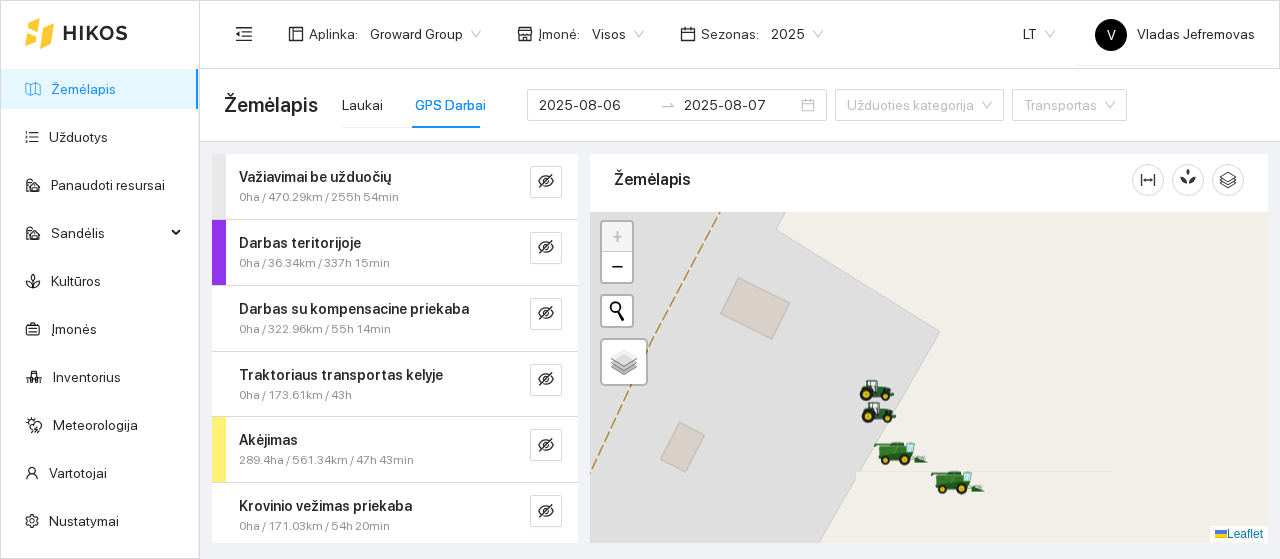 drag, startPoint x: 965, startPoint y: 413, endPoint x: 928, endPoint y: 289, distance: 129.40247 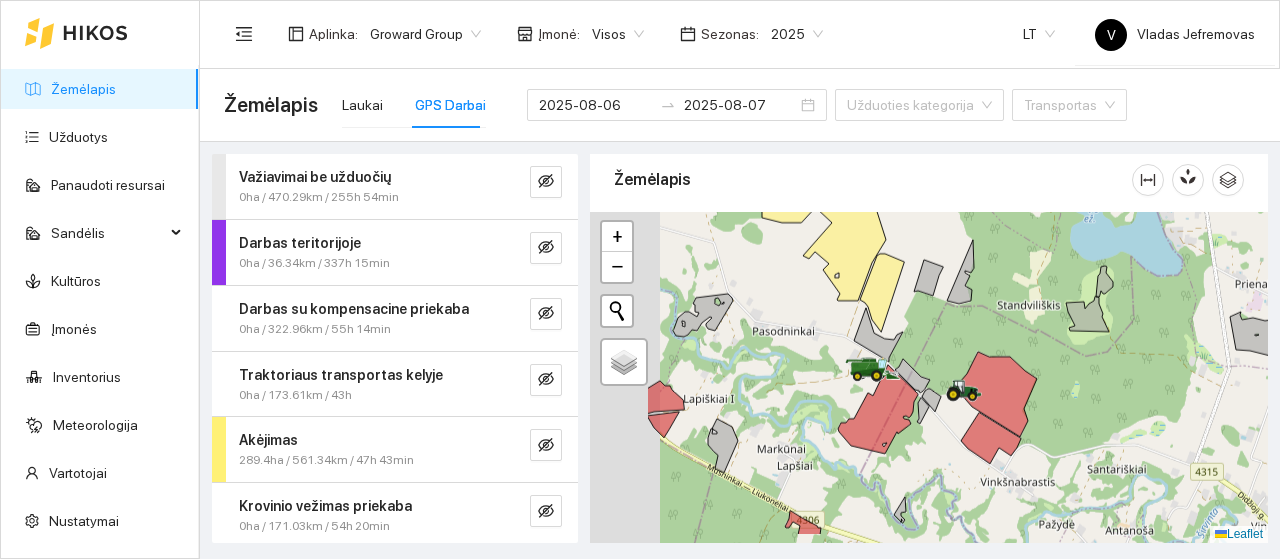 drag, startPoint x: 819, startPoint y: 424, endPoint x: 848, endPoint y: 403, distance: 35.805027 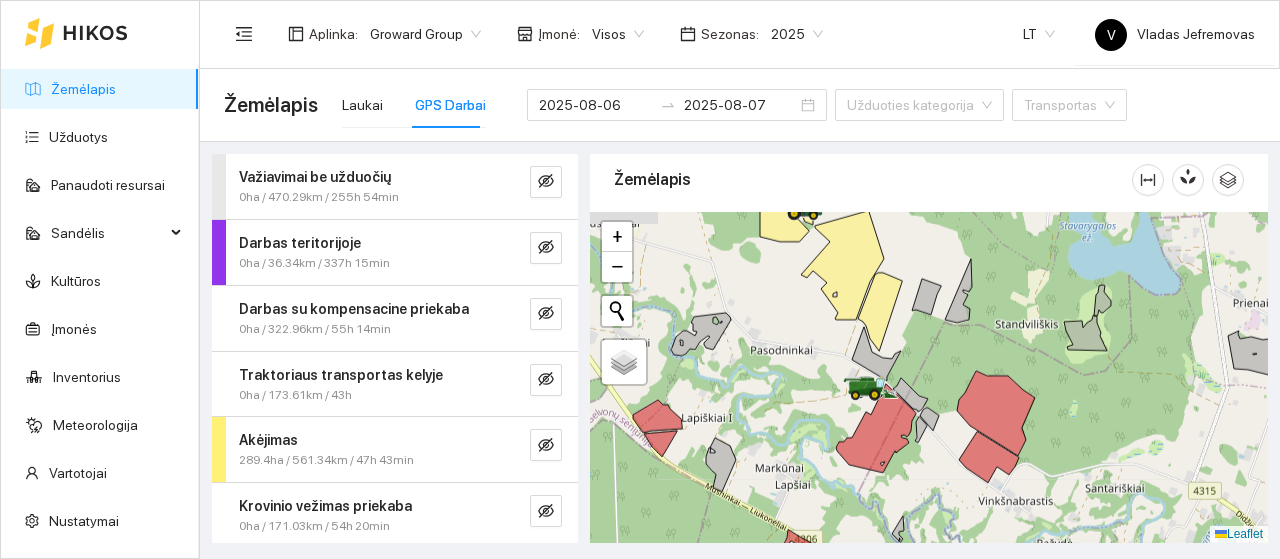 drag, startPoint x: 836, startPoint y: 280, endPoint x: 818, endPoint y: 422, distance: 143.13629 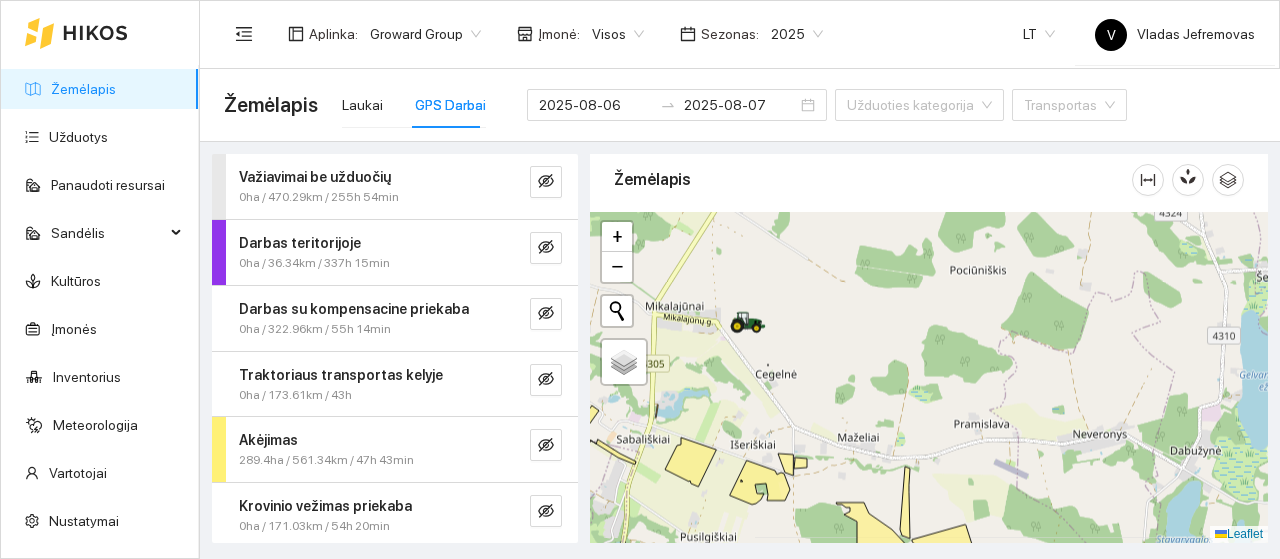 drag, startPoint x: 752, startPoint y: 385, endPoint x: 835, endPoint y: 502, distance: 143.45033 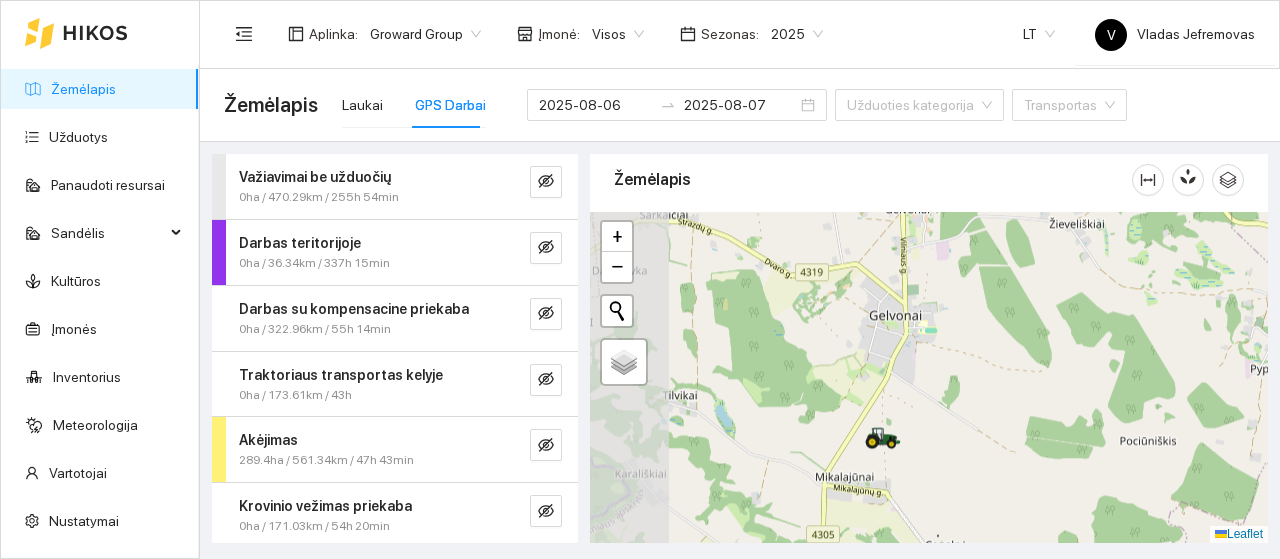 drag, startPoint x: 857, startPoint y: 431, endPoint x: 934, endPoint y: 477, distance: 89.693924 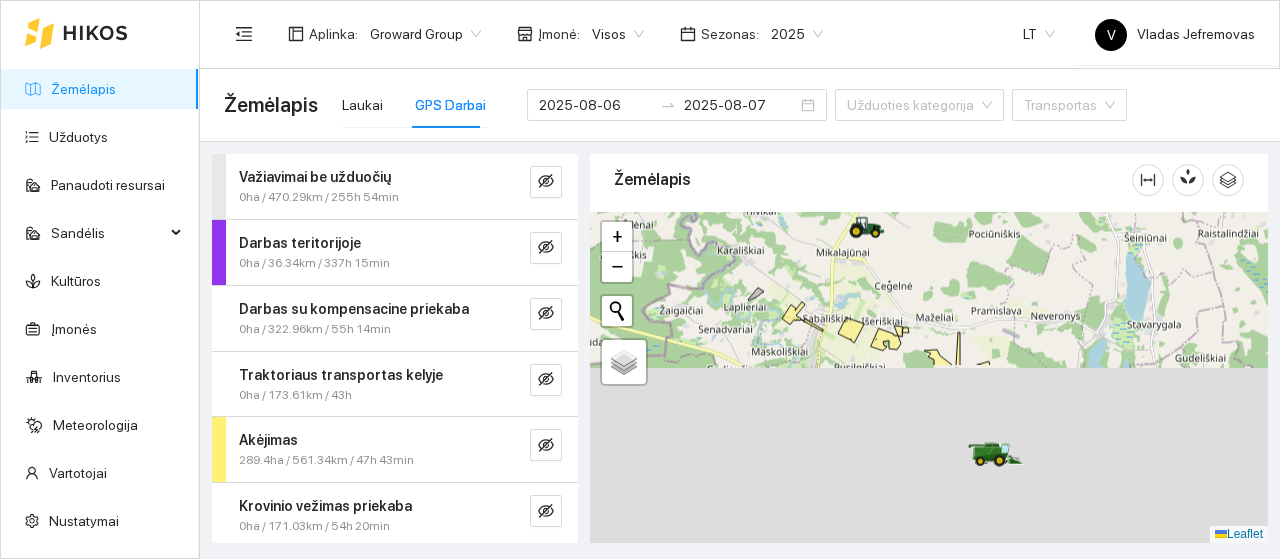drag, startPoint x: 863, startPoint y: 282, endPoint x: 858, endPoint y: 249, distance: 33.37664 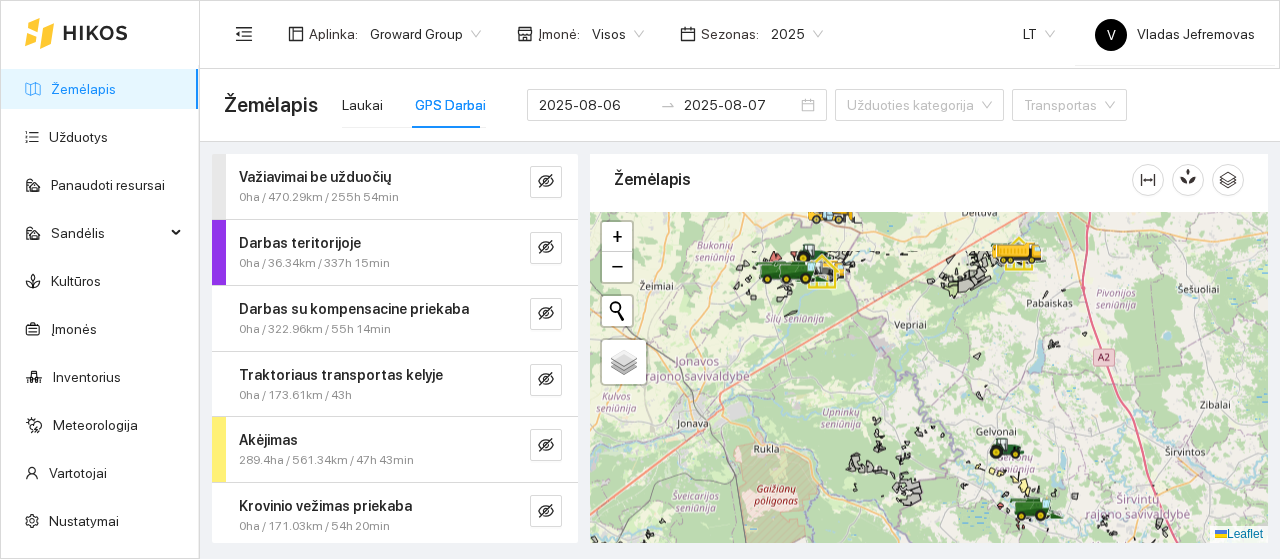 drag, startPoint x: 906, startPoint y: 337, endPoint x: 965, endPoint y: 424, distance: 105.11898 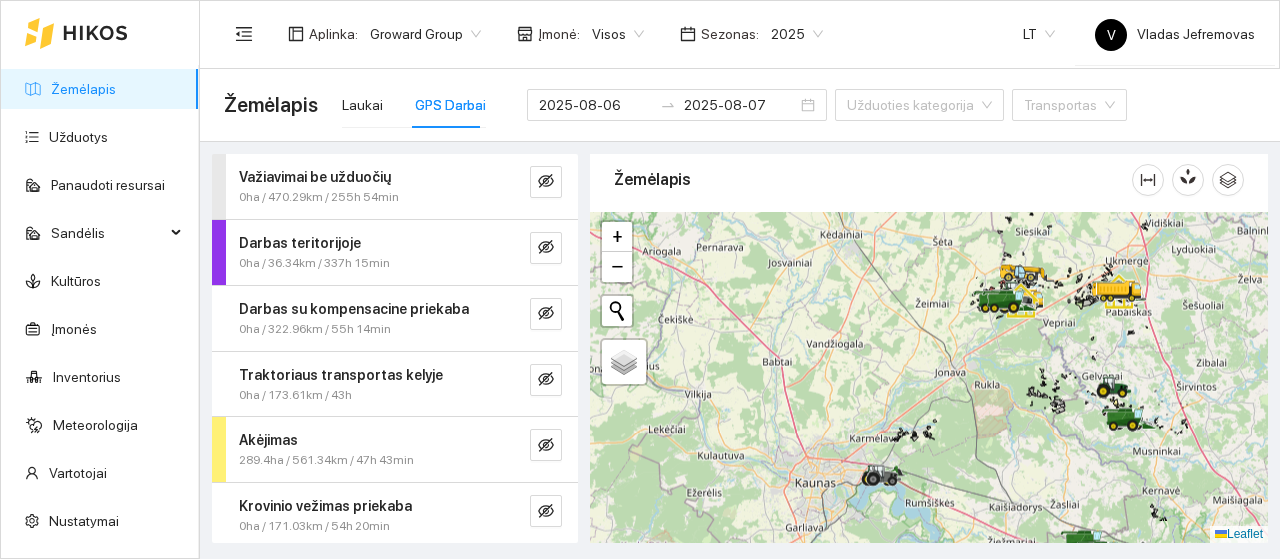 drag, startPoint x: 1034, startPoint y: 403, endPoint x: 1136, endPoint y: 348, distance: 115.88356 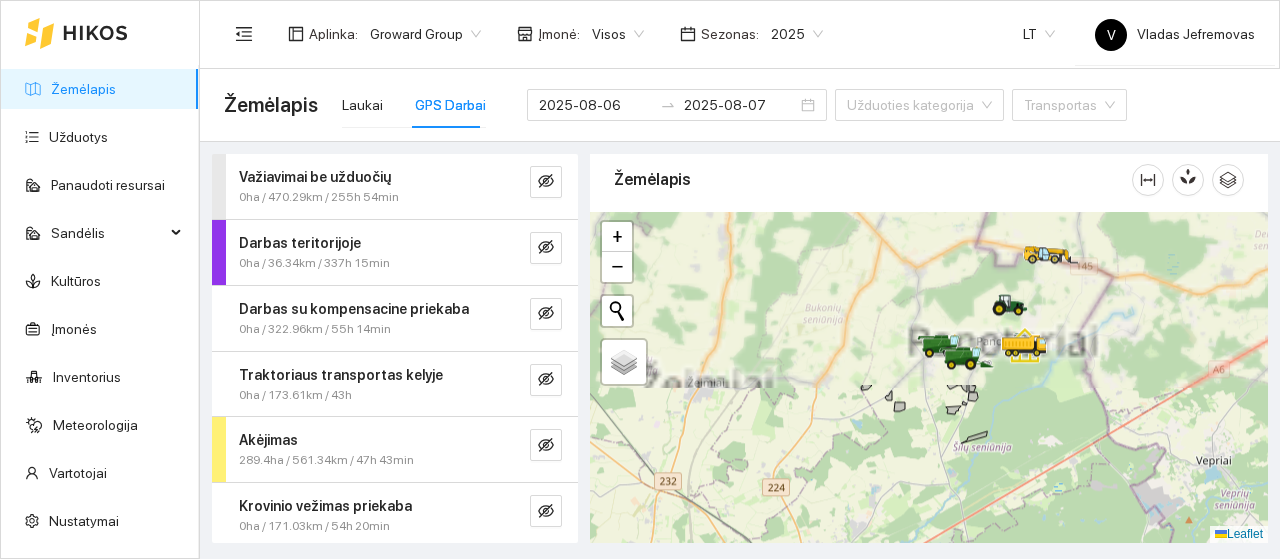 drag, startPoint x: 1059, startPoint y: 491, endPoint x: 1064, endPoint y: 503, distance: 13 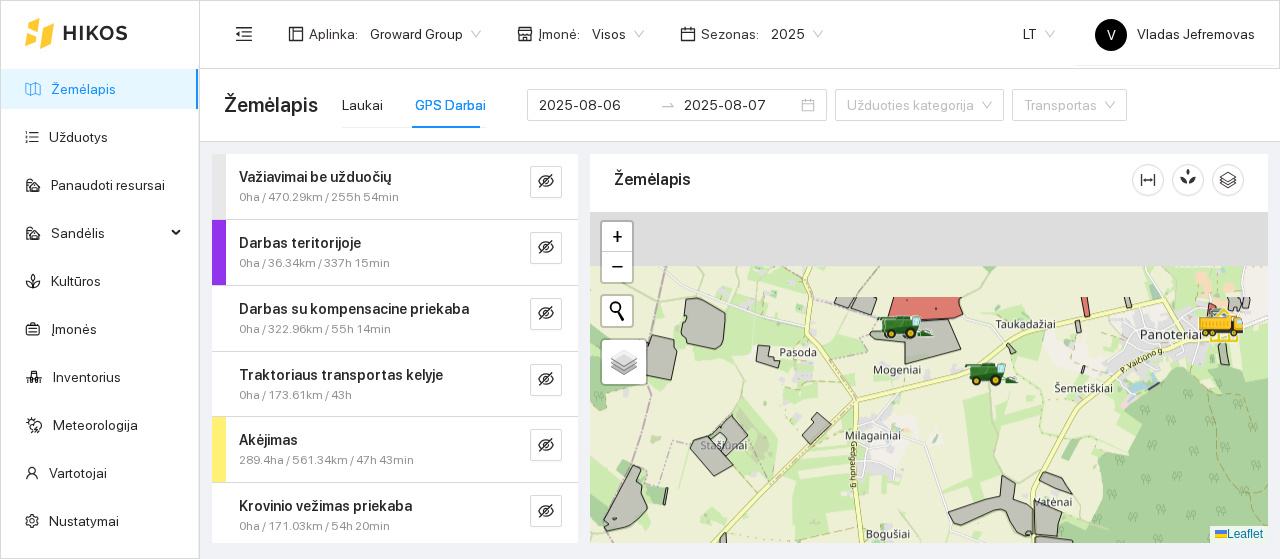 drag, startPoint x: 938, startPoint y: 355, endPoint x: 953, endPoint y: 448, distance: 94.20191 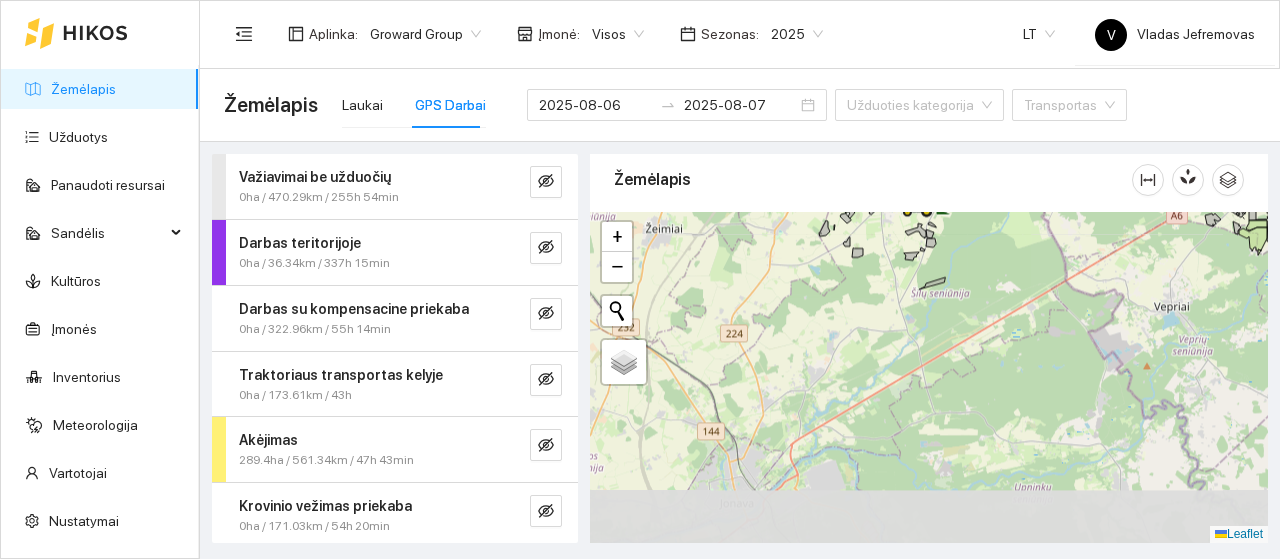 drag, startPoint x: 944, startPoint y: 289, endPoint x: 940, endPoint y: 261, distance: 28.284271 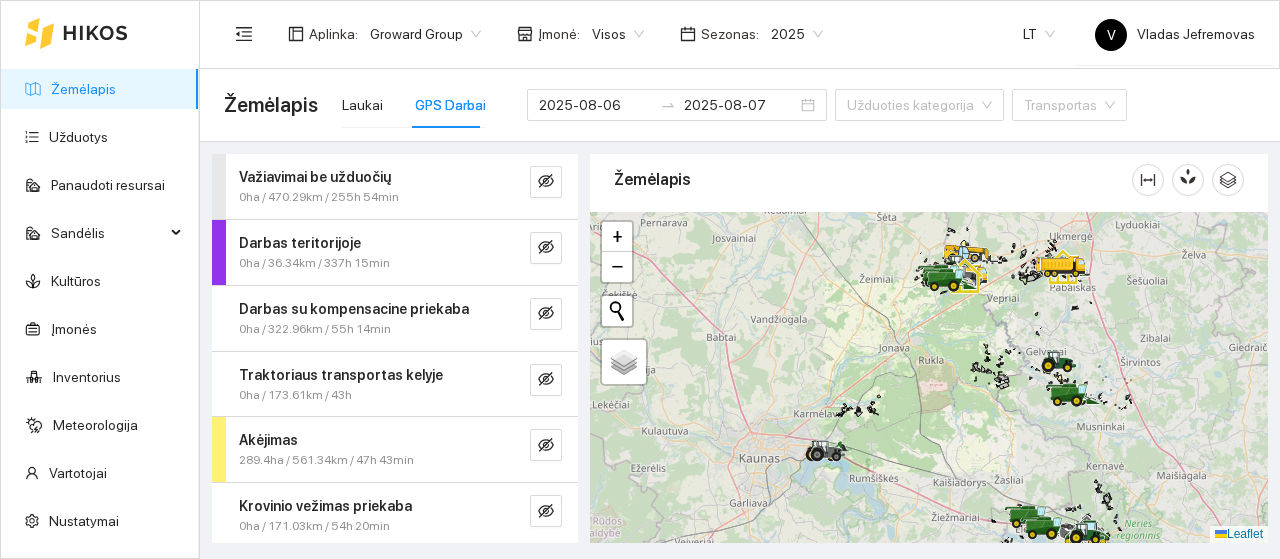 drag, startPoint x: 936, startPoint y: 433, endPoint x: 926, endPoint y: 474, distance: 42.201897 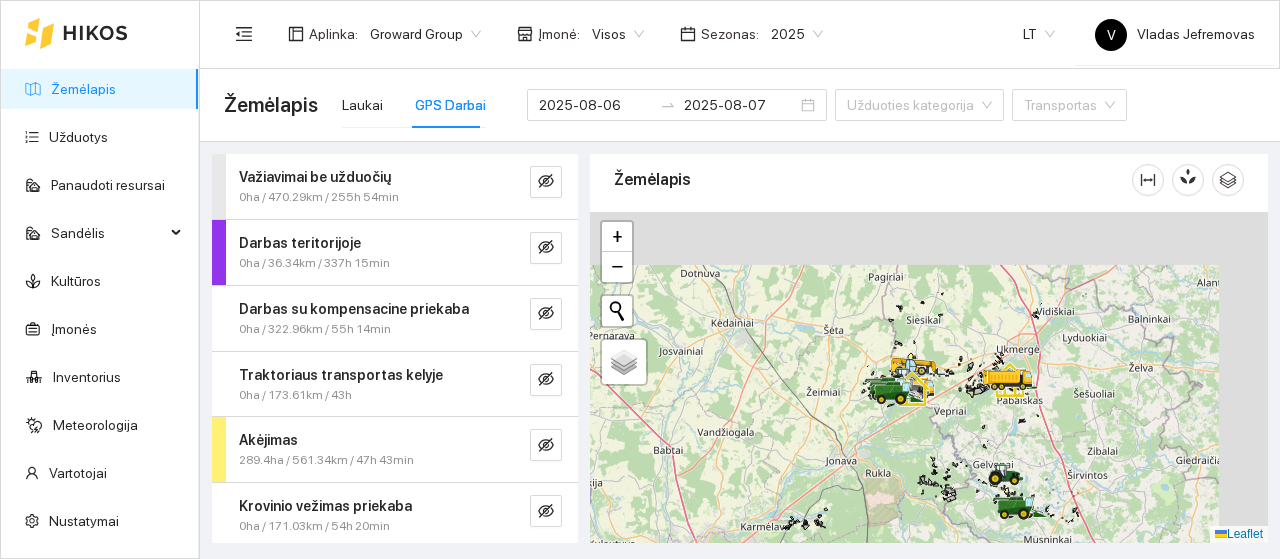 drag, startPoint x: 970, startPoint y: 403, endPoint x: 942, endPoint y: 433, distance: 41.036568 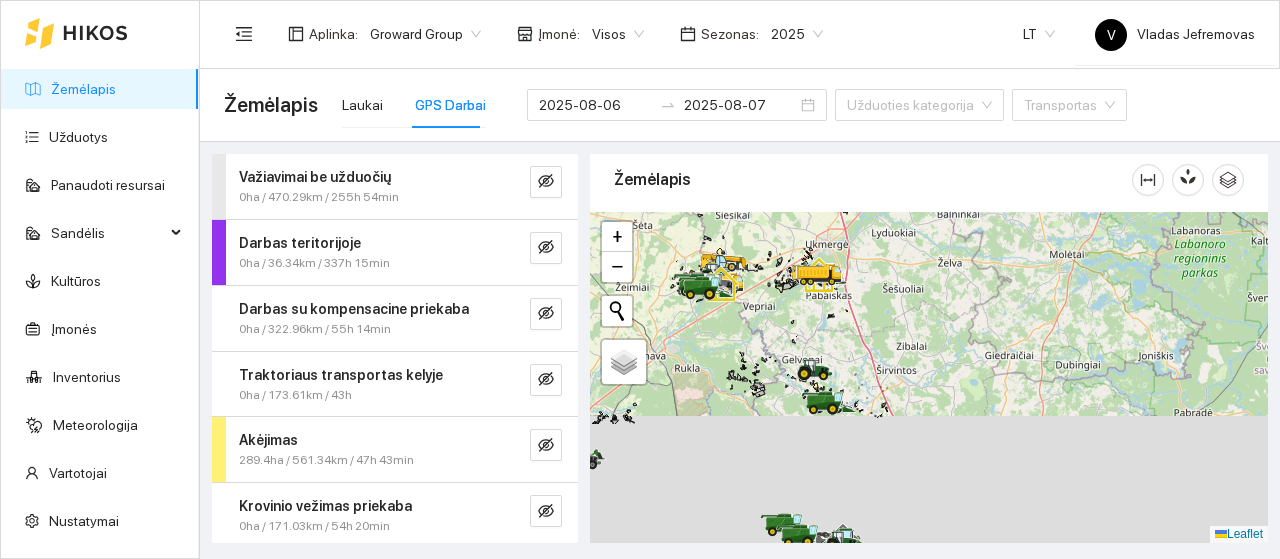 drag, startPoint x: 869, startPoint y: 364, endPoint x: 801, endPoint y: 316, distance: 83.23461 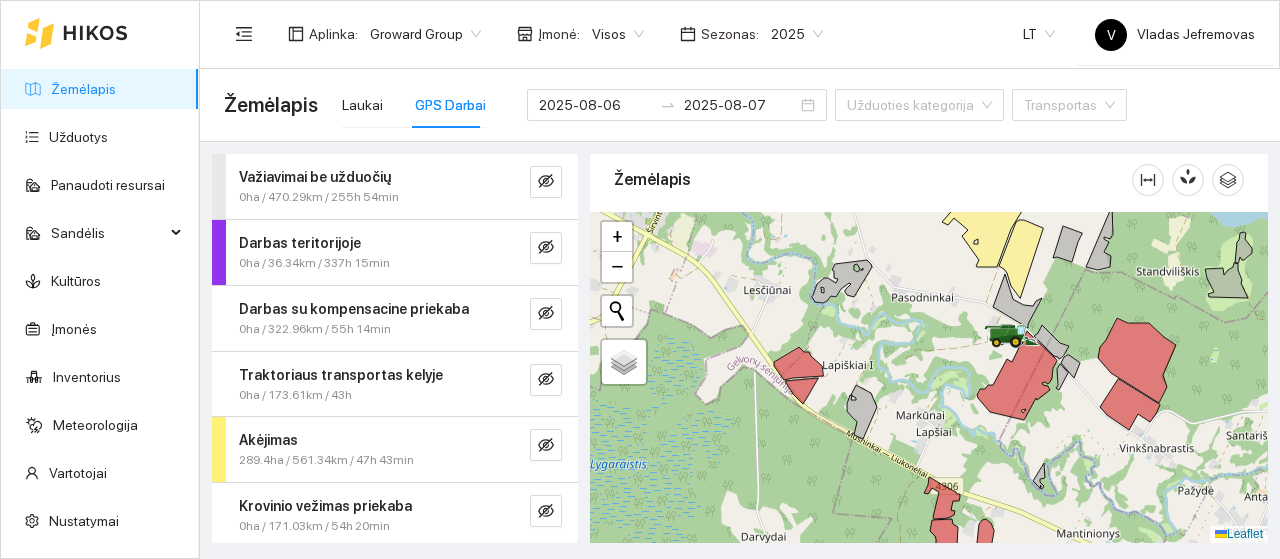 drag, startPoint x: 820, startPoint y: 395, endPoint x: 933, endPoint y: 411, distance: 114.12712 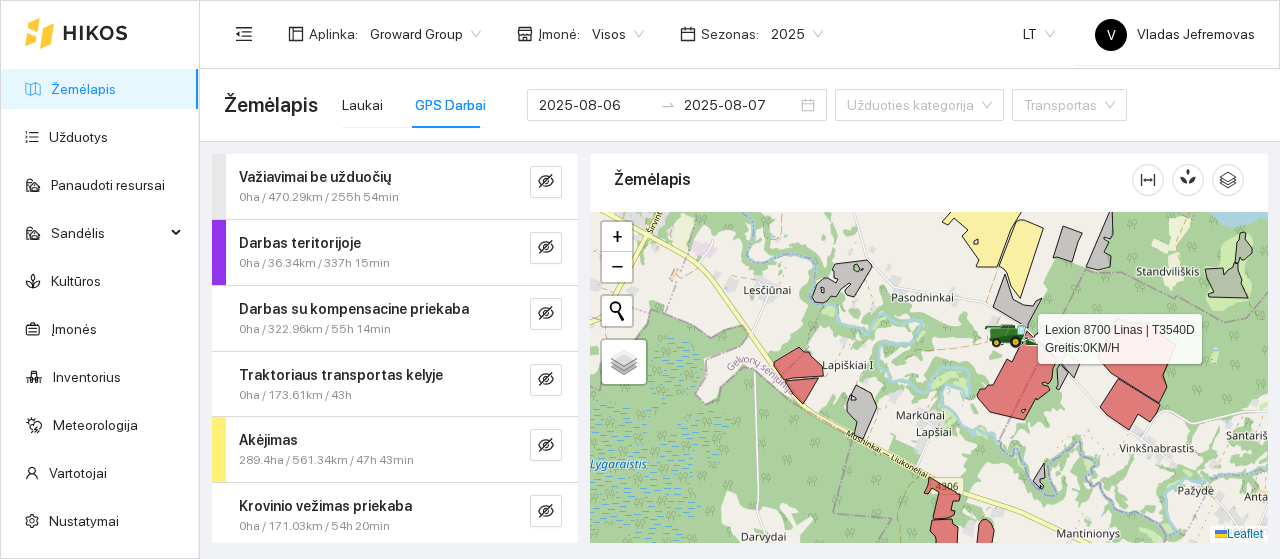 click 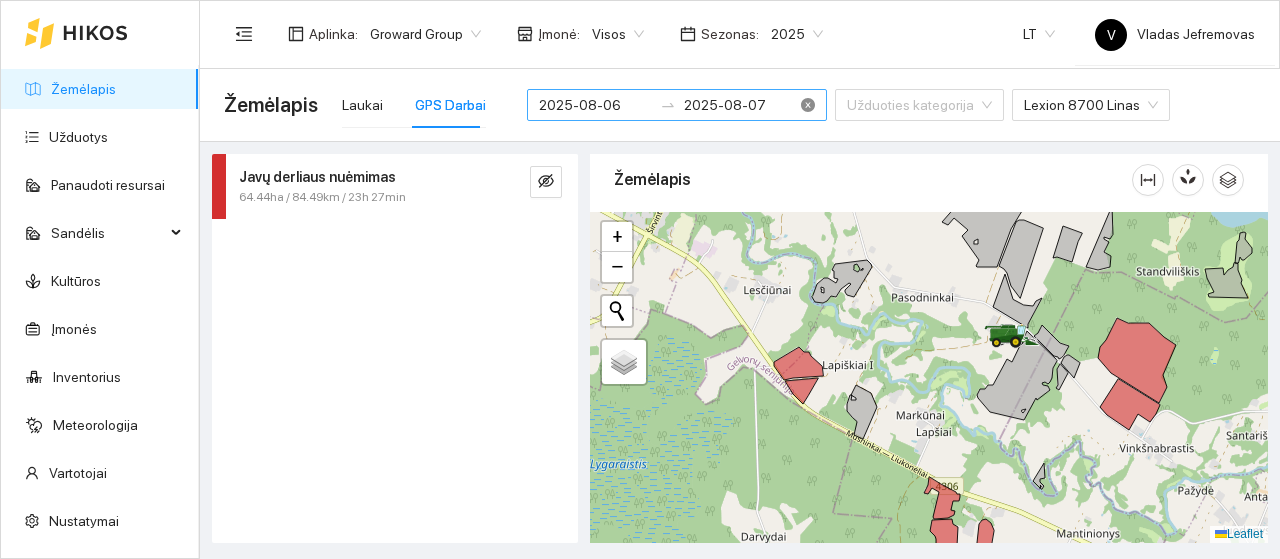 type 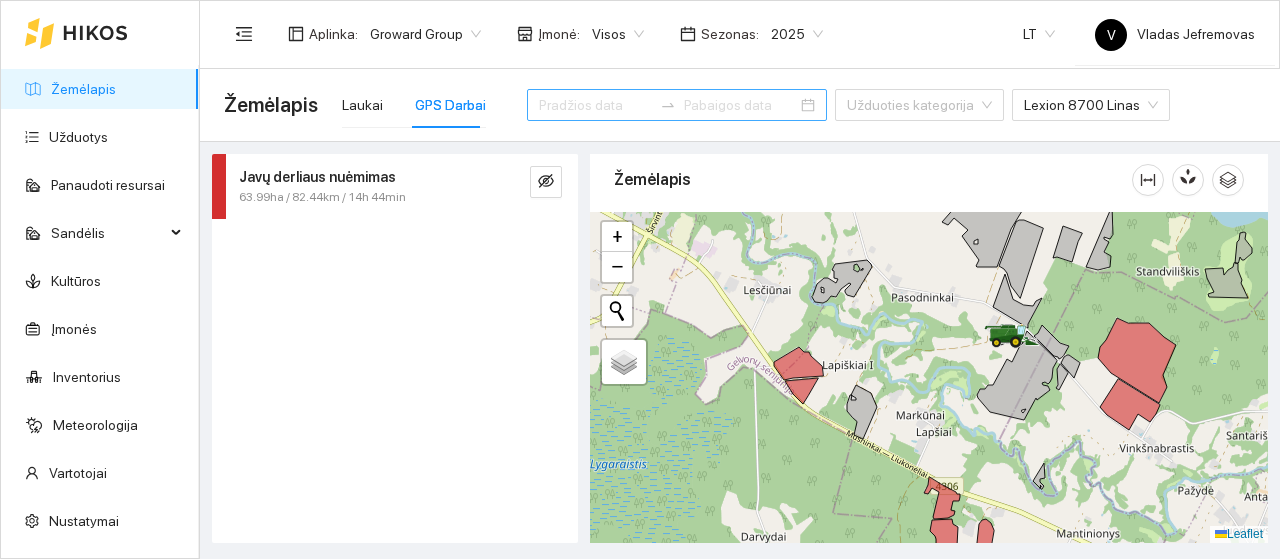 click at bounding box center (677, 105) 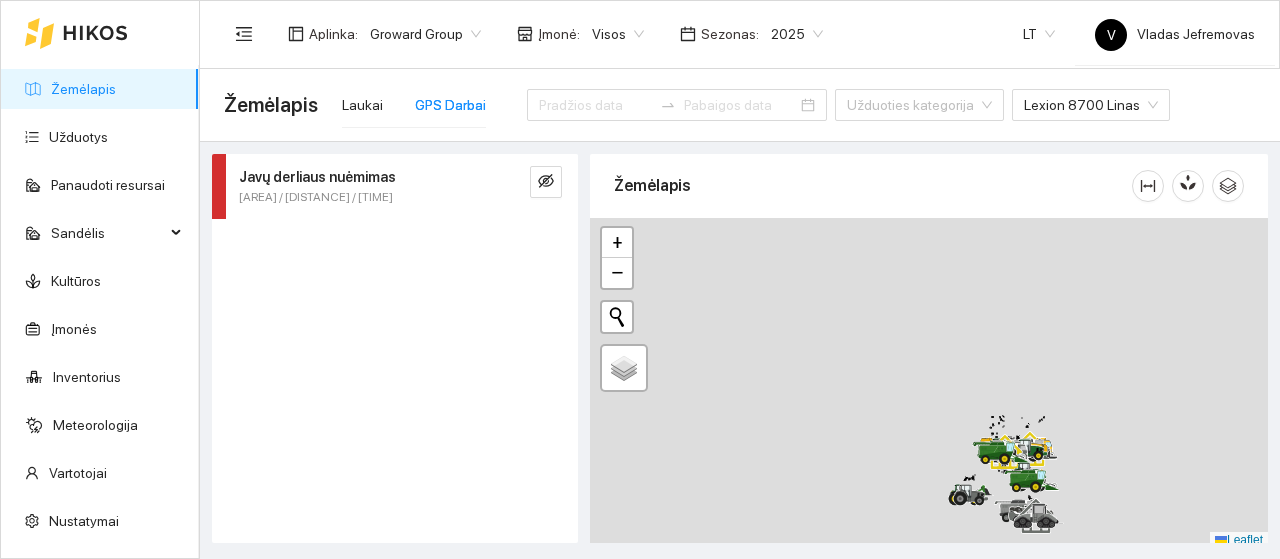 scroll, scrollTop: 0, scrollLeft: 0, axis: both 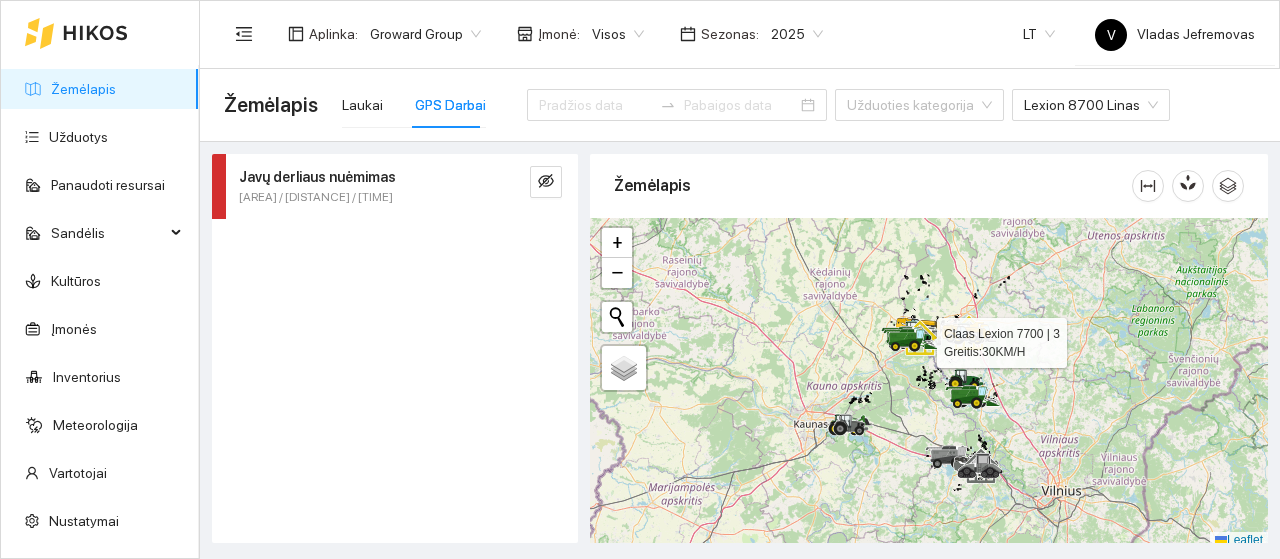 click 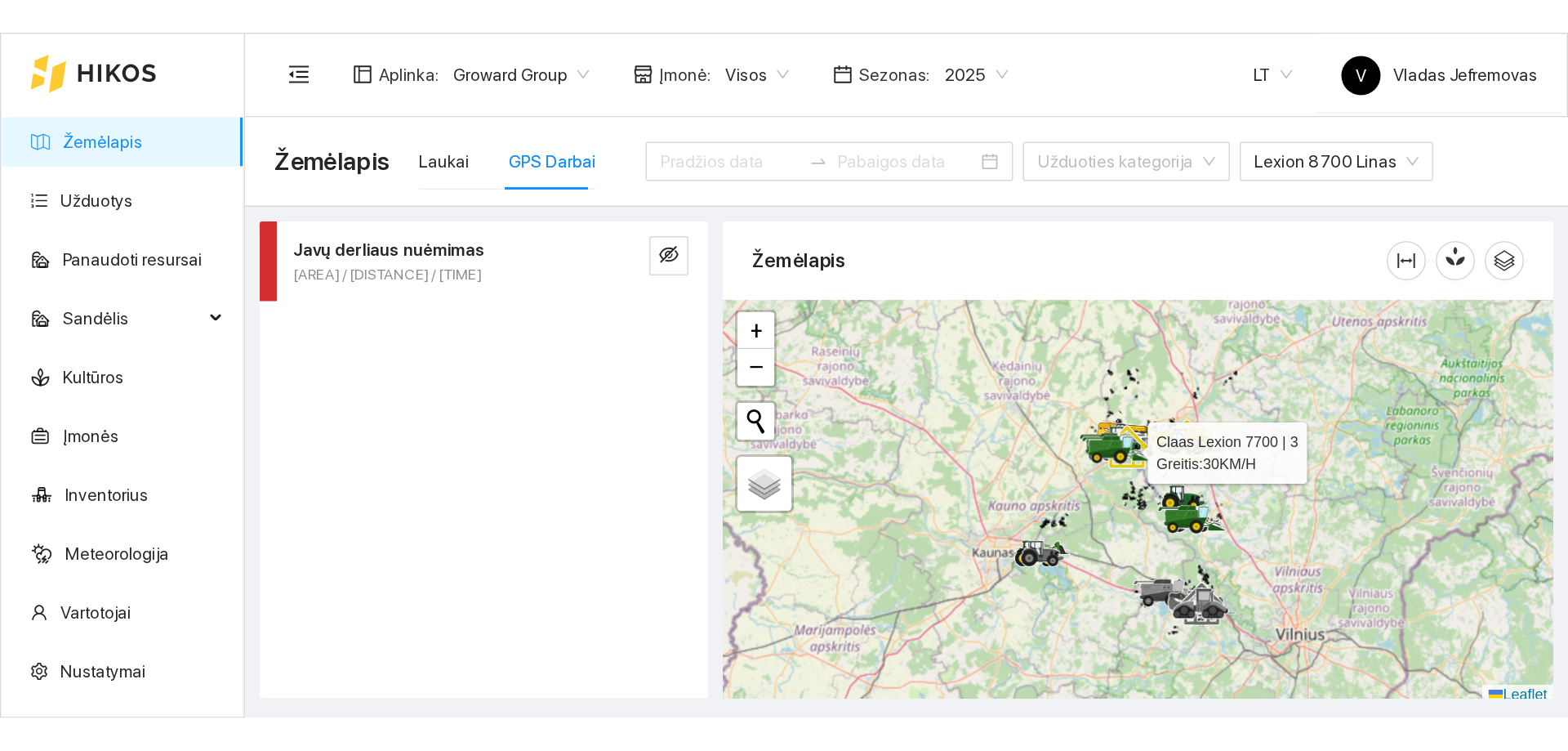 scroll, scrollTop: 5, scrollLeft: 0, axis: vertical 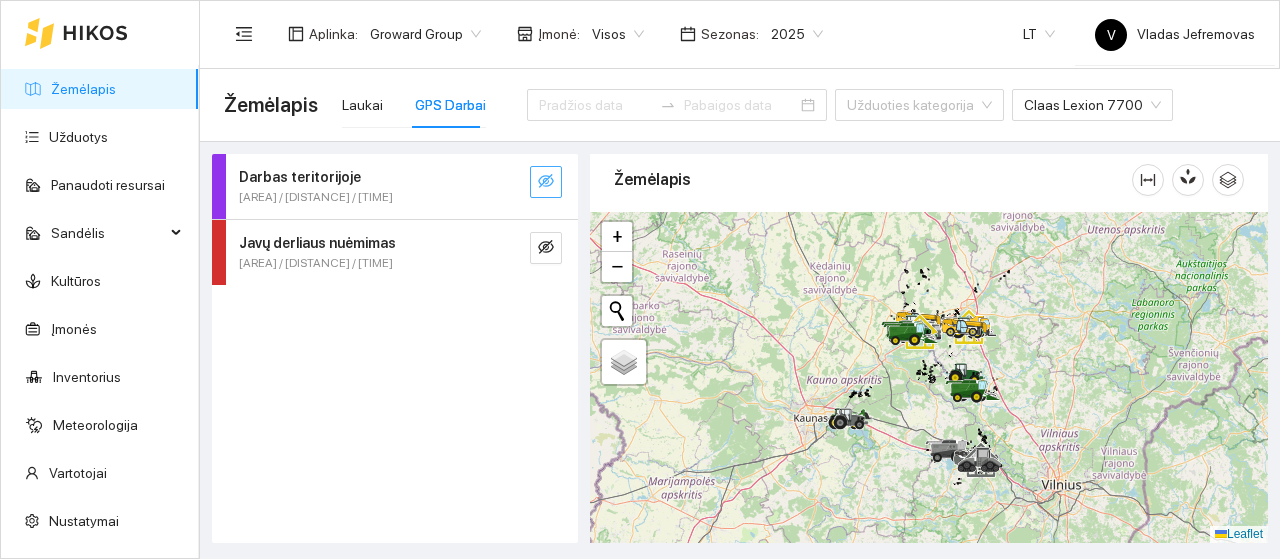 click 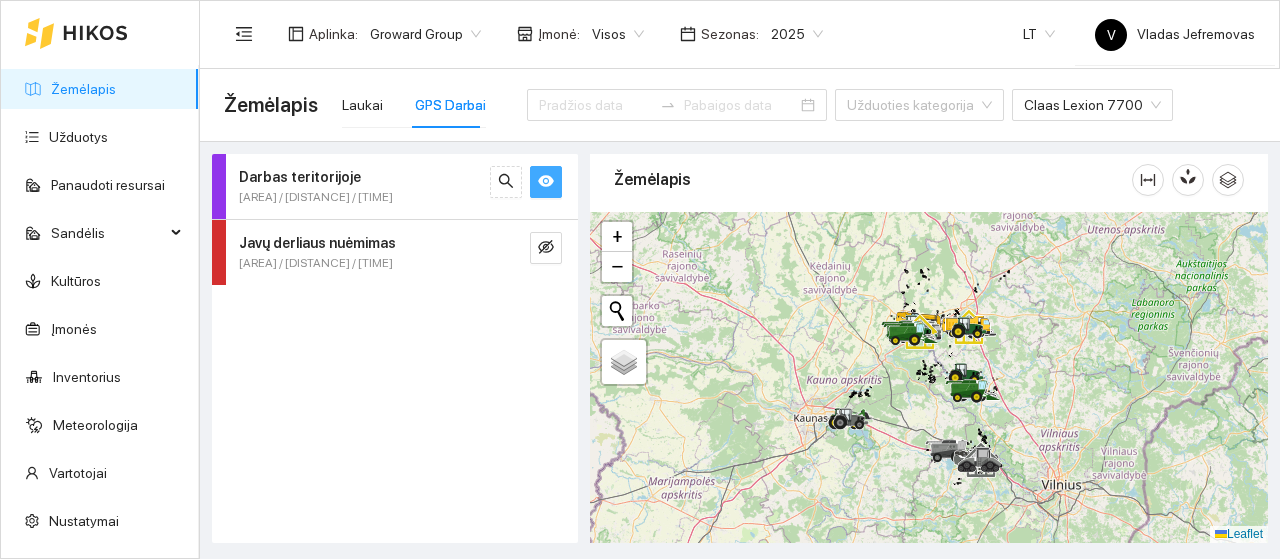 click 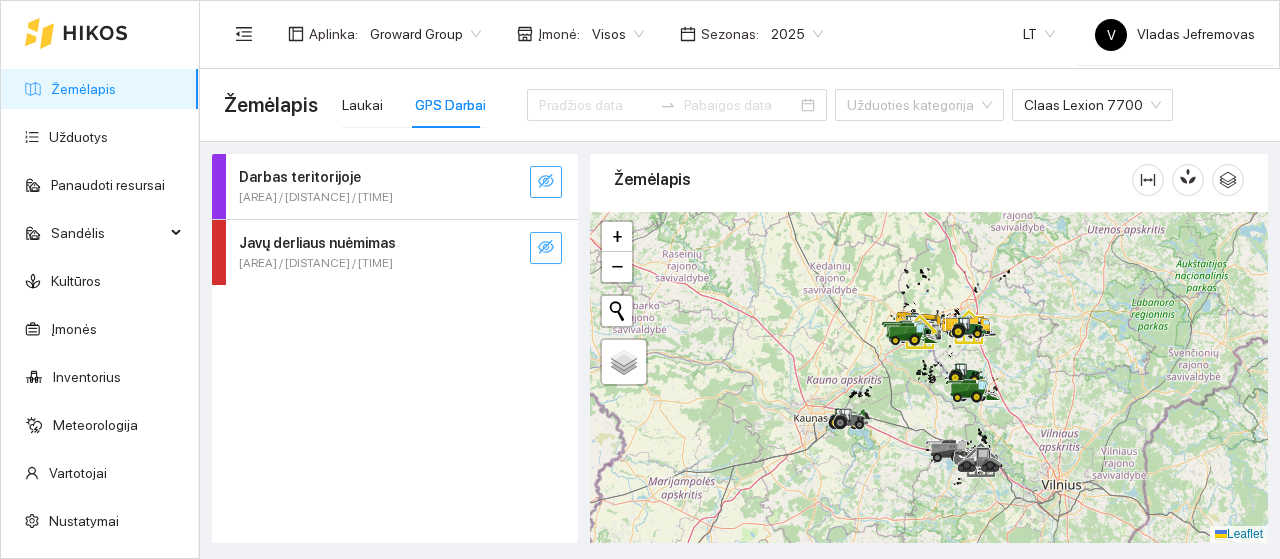 click at bounding box center (546, 248) 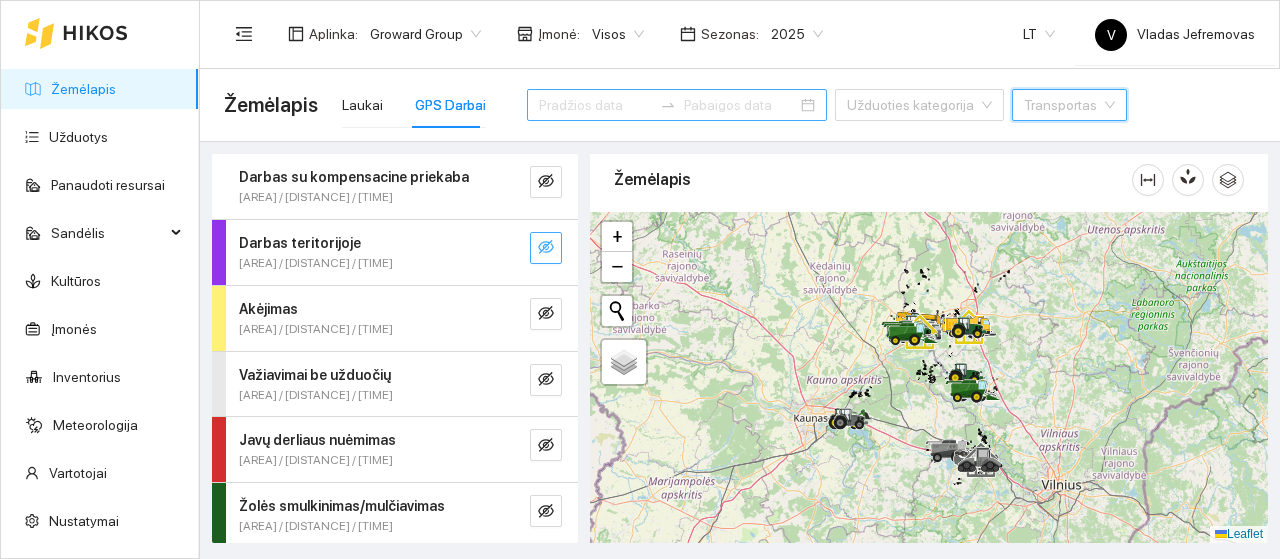click at bounding box center [677, 105] 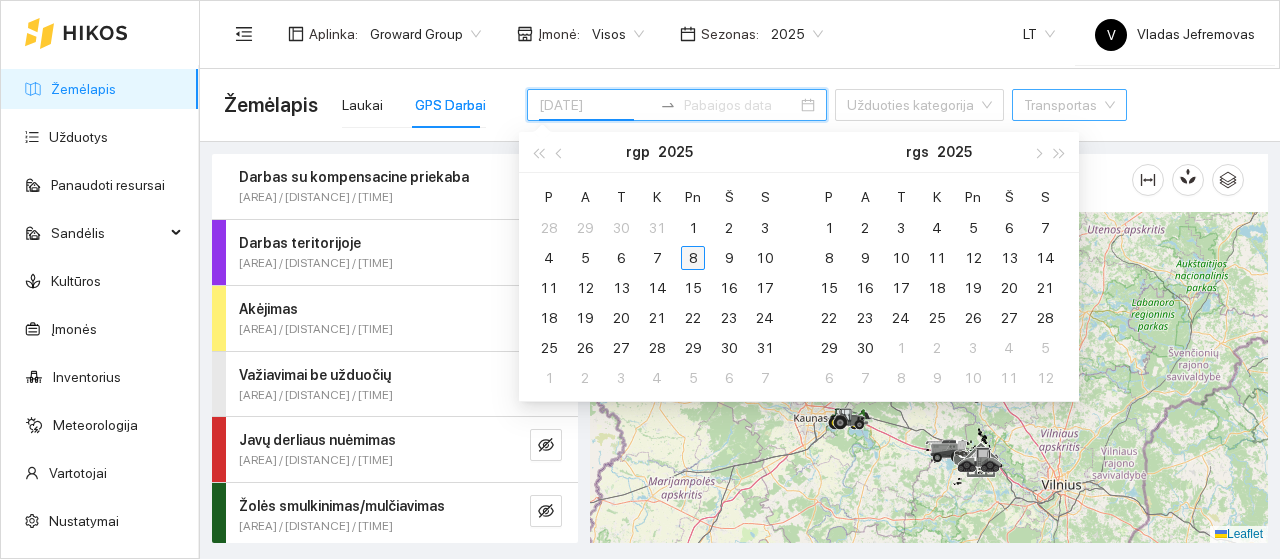 click on "8" at bounding box center [693, 258] 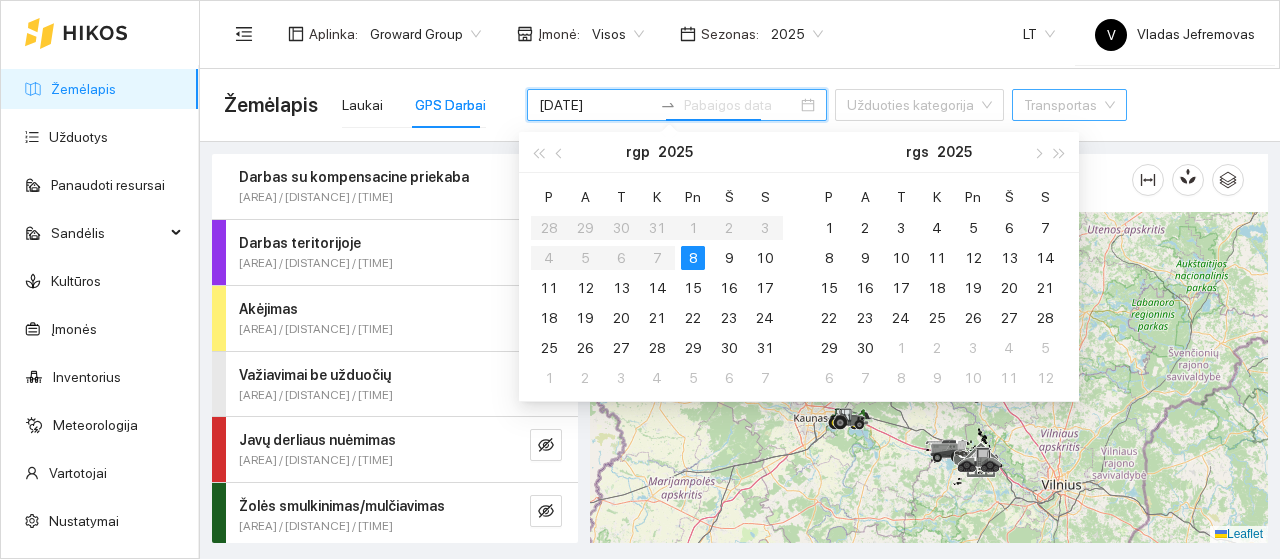 click on "P A T K Pn Š S 28 29 30 31 1 2 3 4 5 6 7 8 9 10 11 12 13 14 15 16 17 18 19 20 21 22 23 24 25 26 27 28 29 30 31 1 2 3 4 5 6 7" at bounding box center [659, 287] 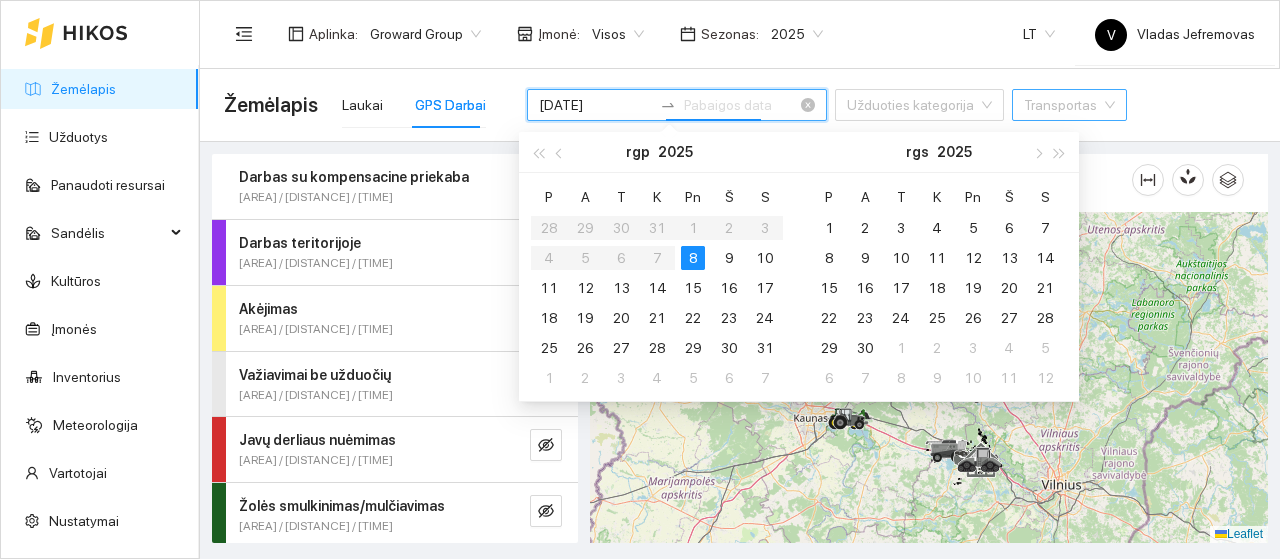 click on "[DATE]" at bounding box center [595, 105] 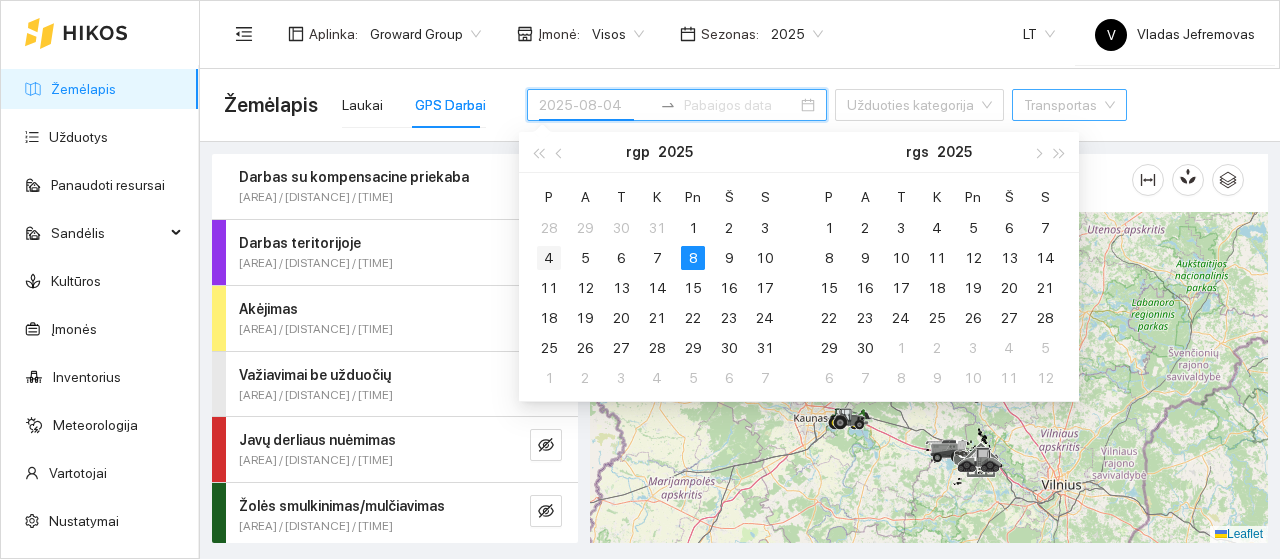 click on "4" at bounding box center [549, 258] 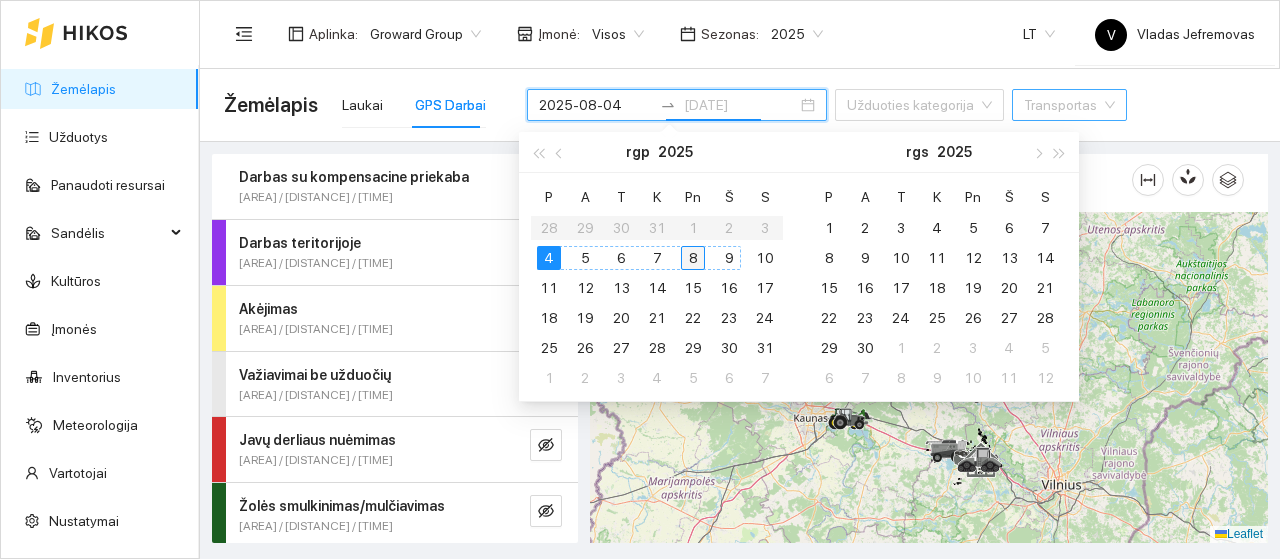 type on "[DATE]" 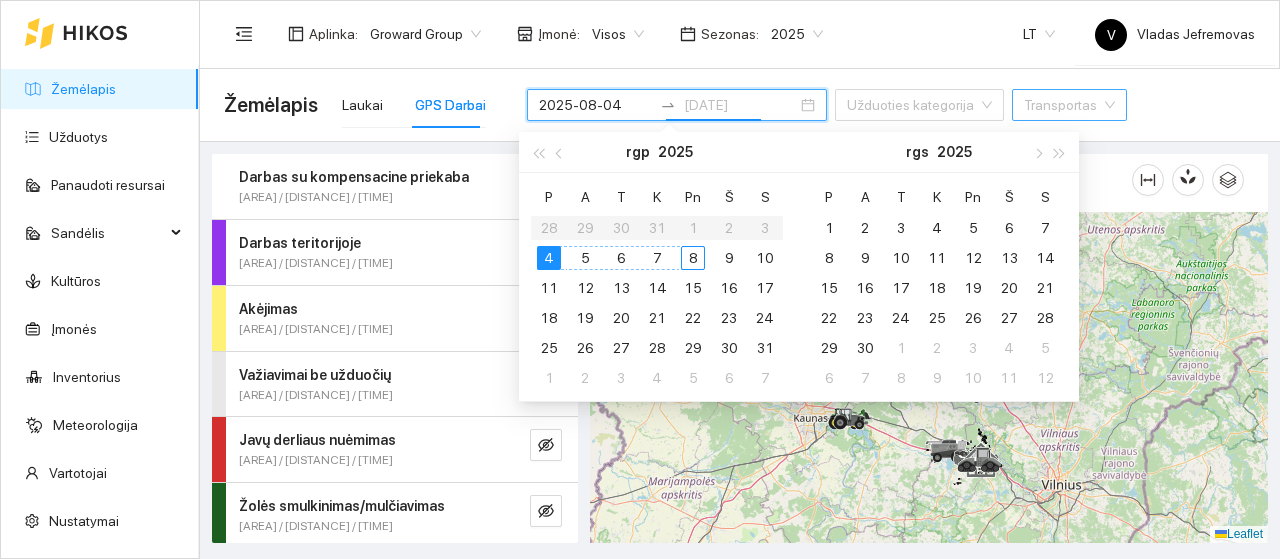 click on "8" at bounding box center (693, 258) 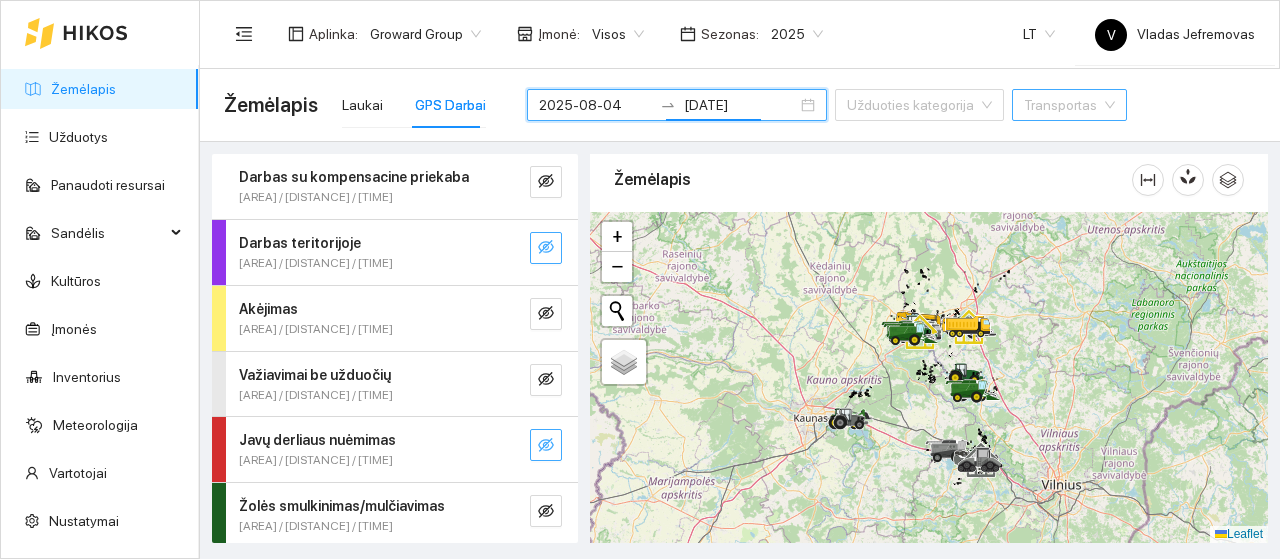 click 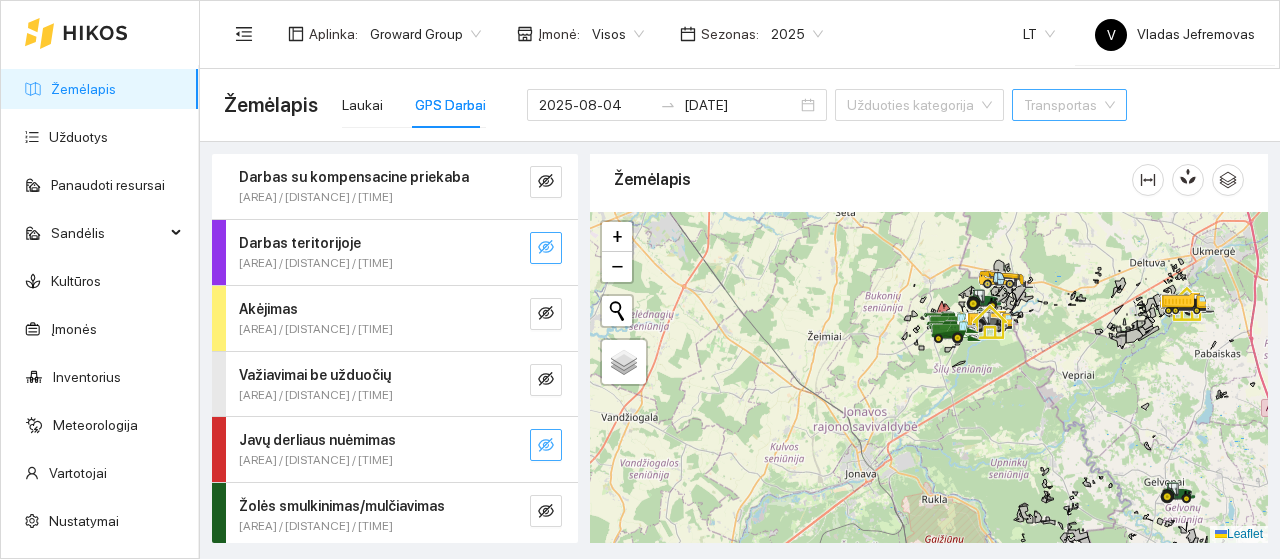 drag, startPoint x: 976, startPoint y: 369, endPoint x: 898, endPoint y: 471, distance: 128.40561 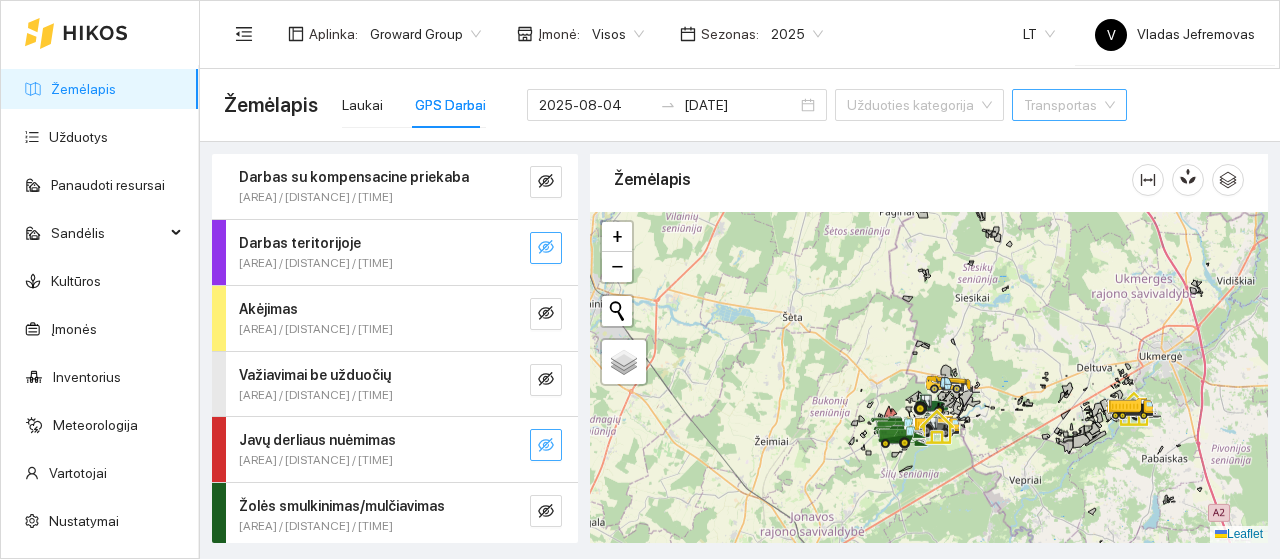 click at bounding box center [546, 445] 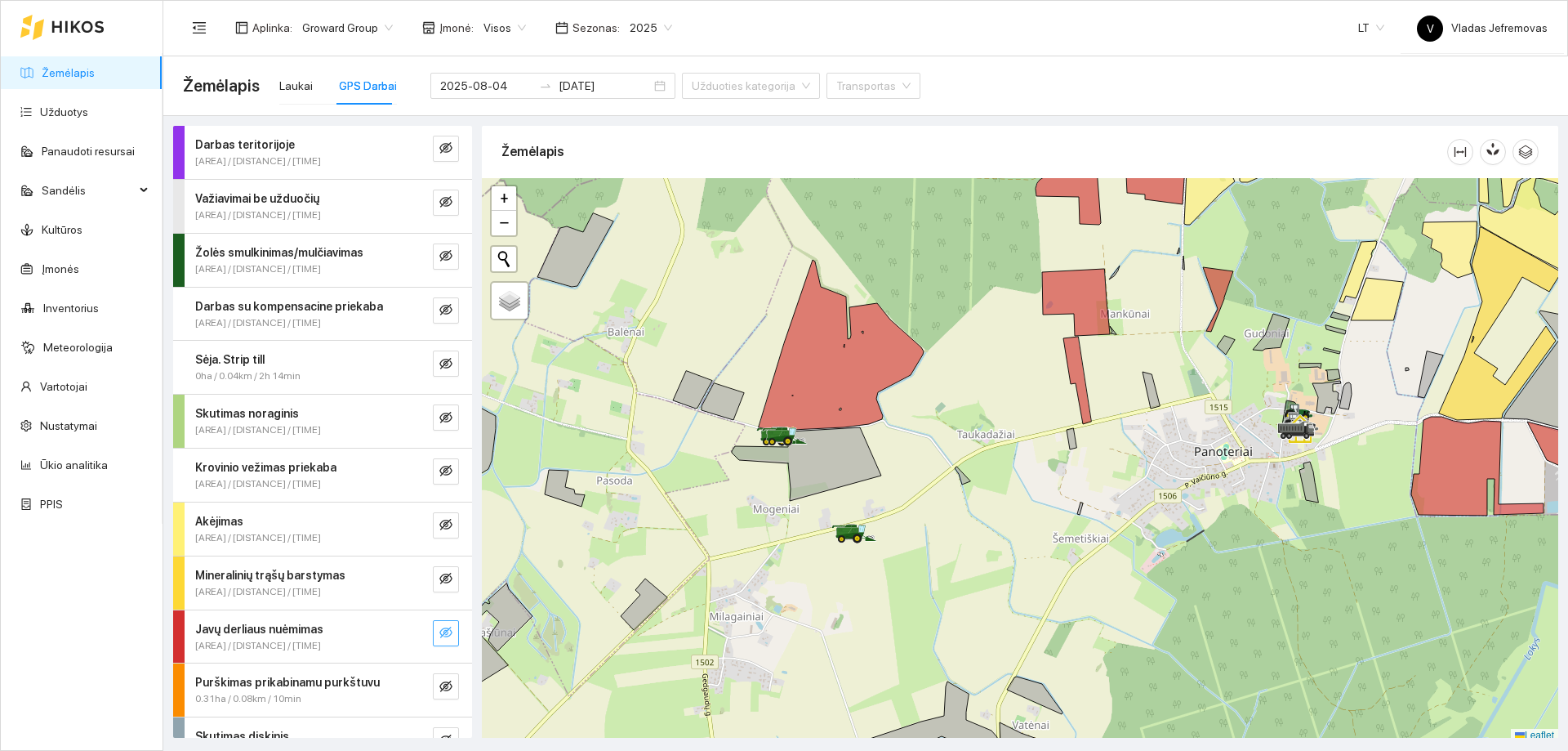 click 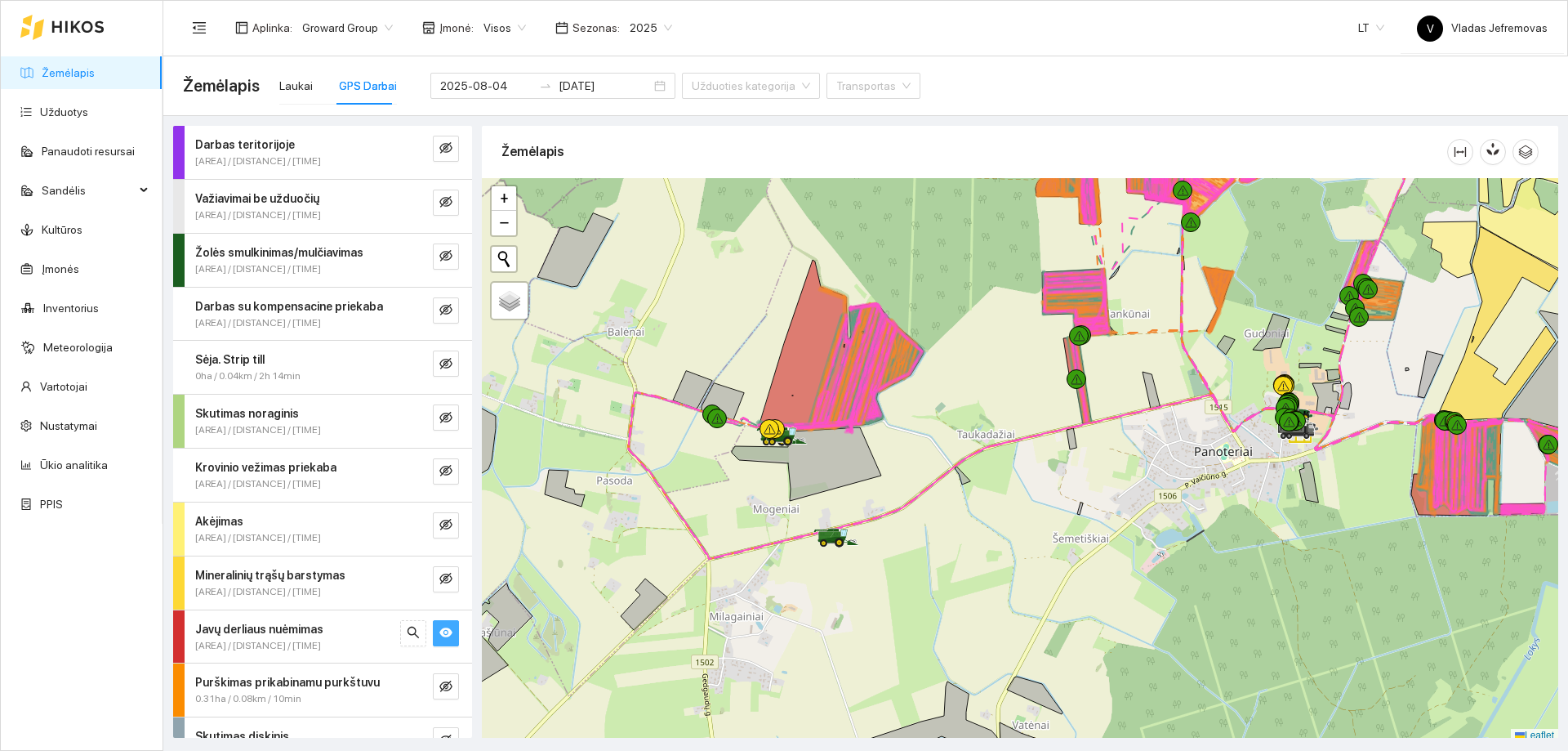 scroll, scrollTop: 5, scrollLeft: 0, axis: vertical 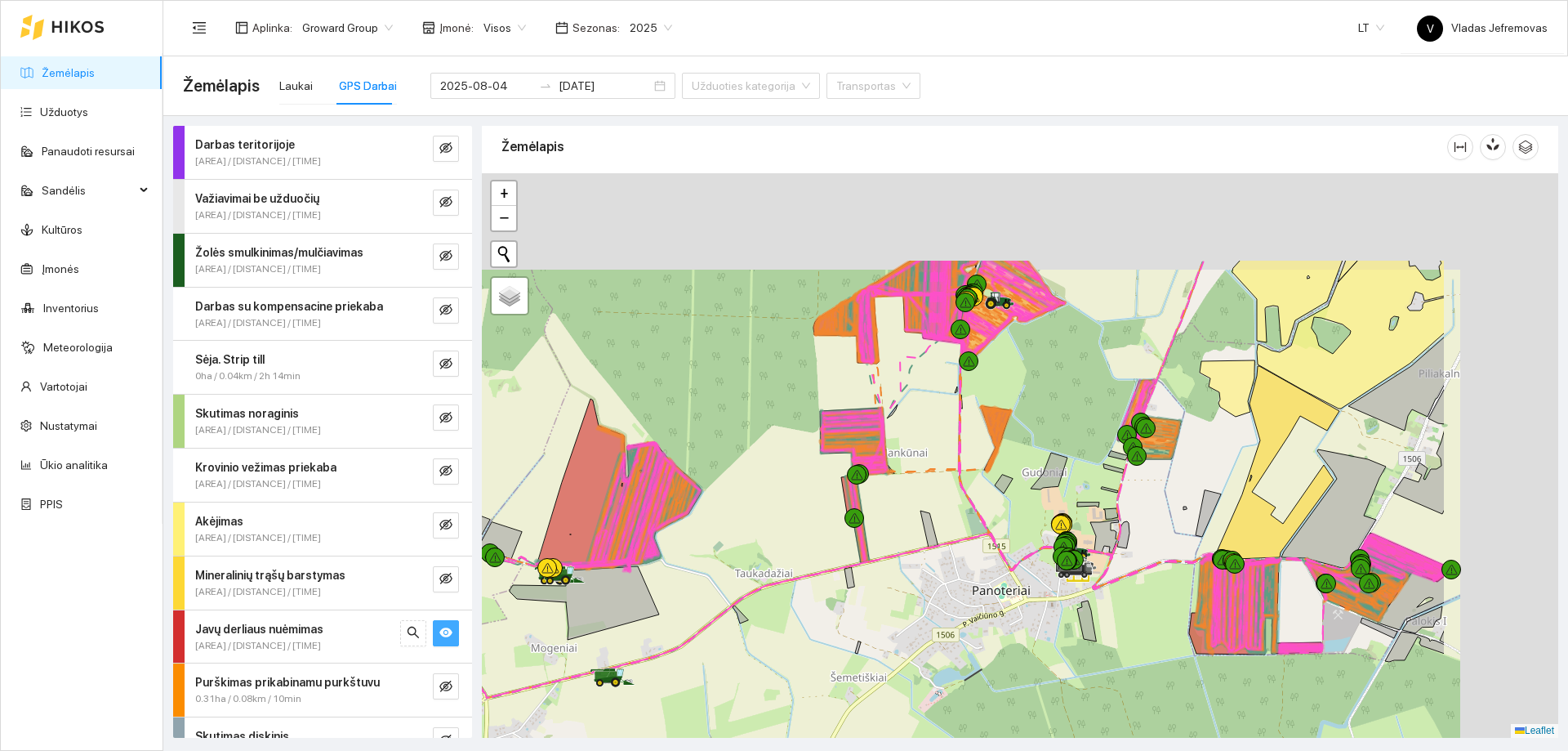 drag, startPoint x: 1160, startPoint y: 402, endPoint x: 938, endPoint y: 550, distance: 266.81079 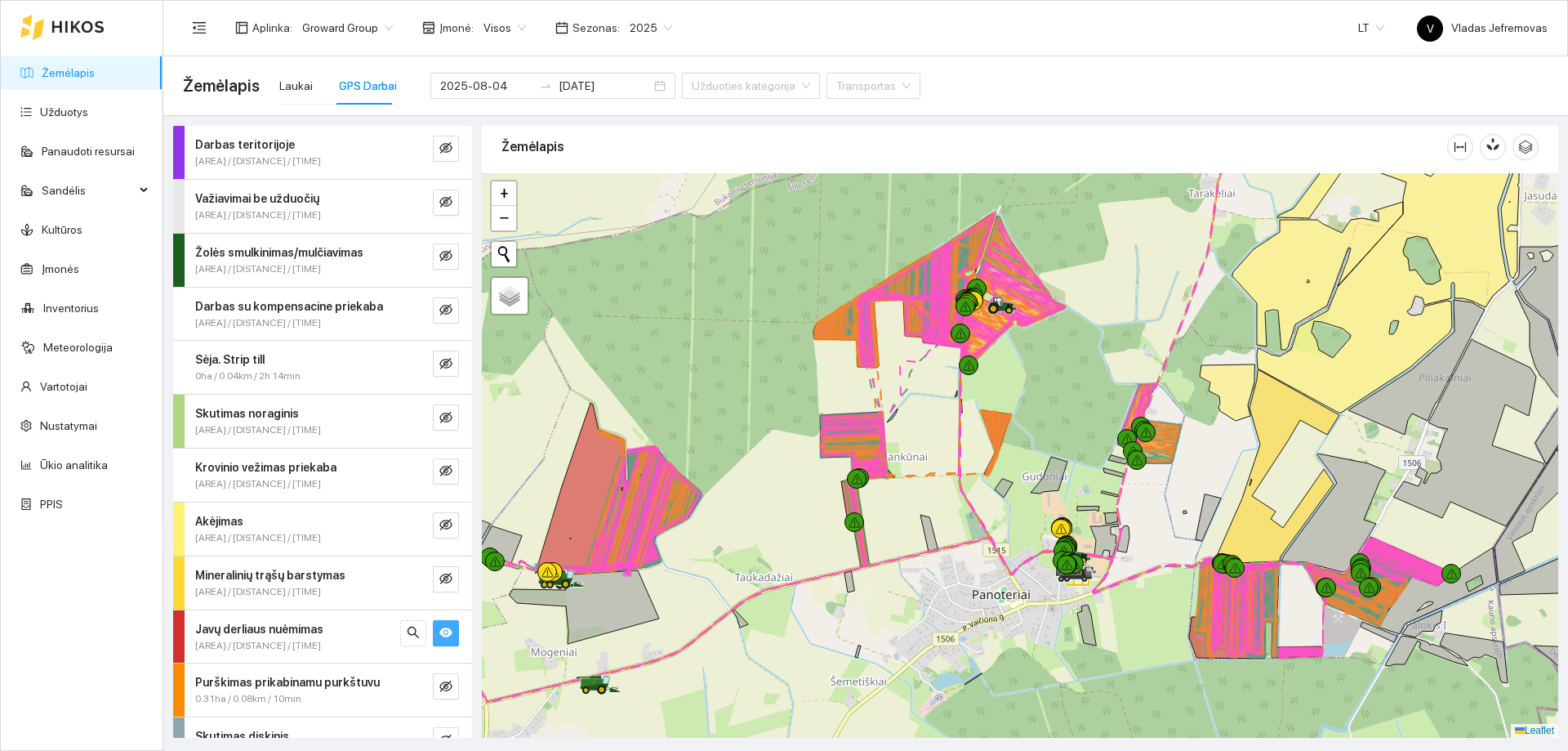 click at bounding box center [1020, 455] 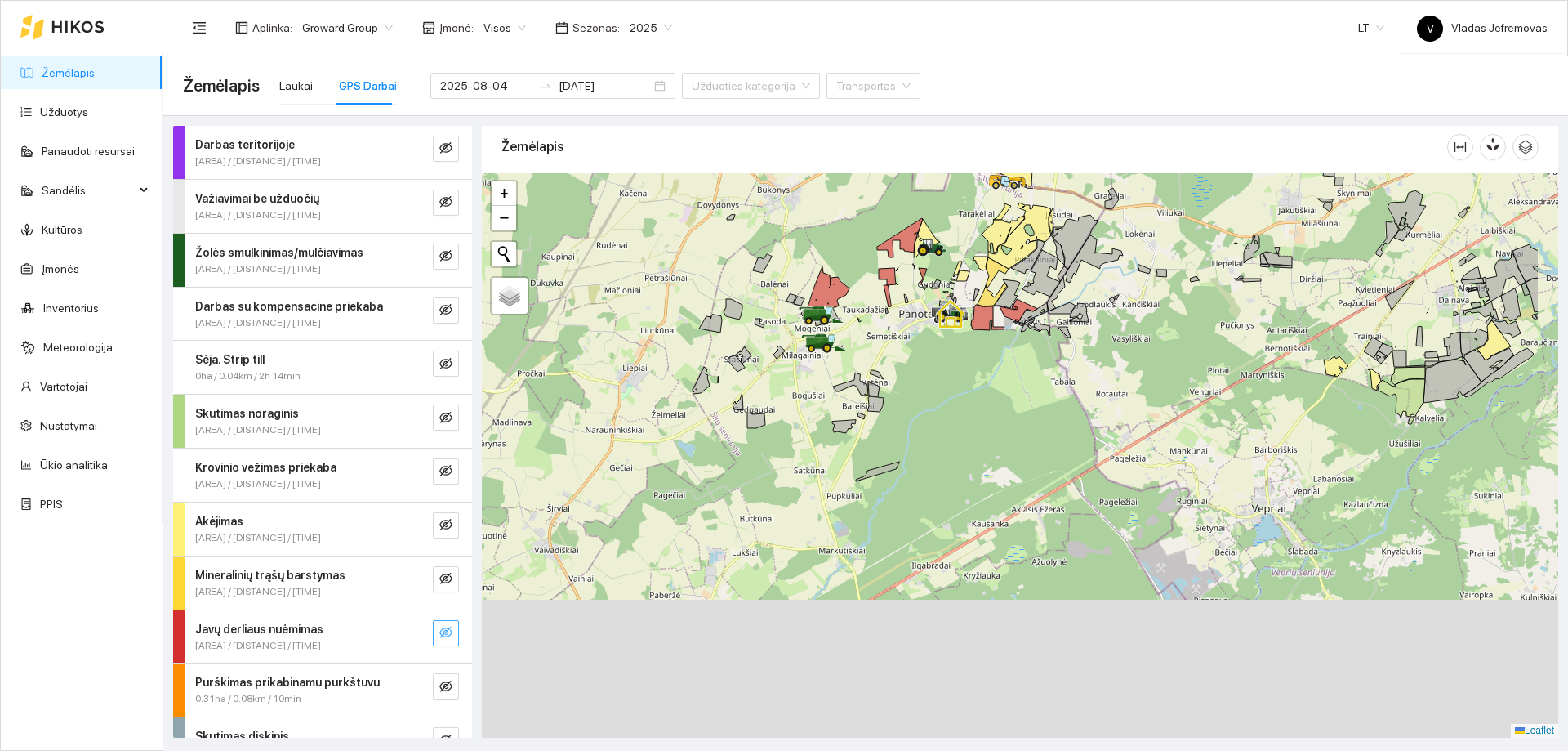 drag, startPoint x: 1116, startPoint y: 619, endPoint x: 917, endPoint y: 342, distance: 341.0718 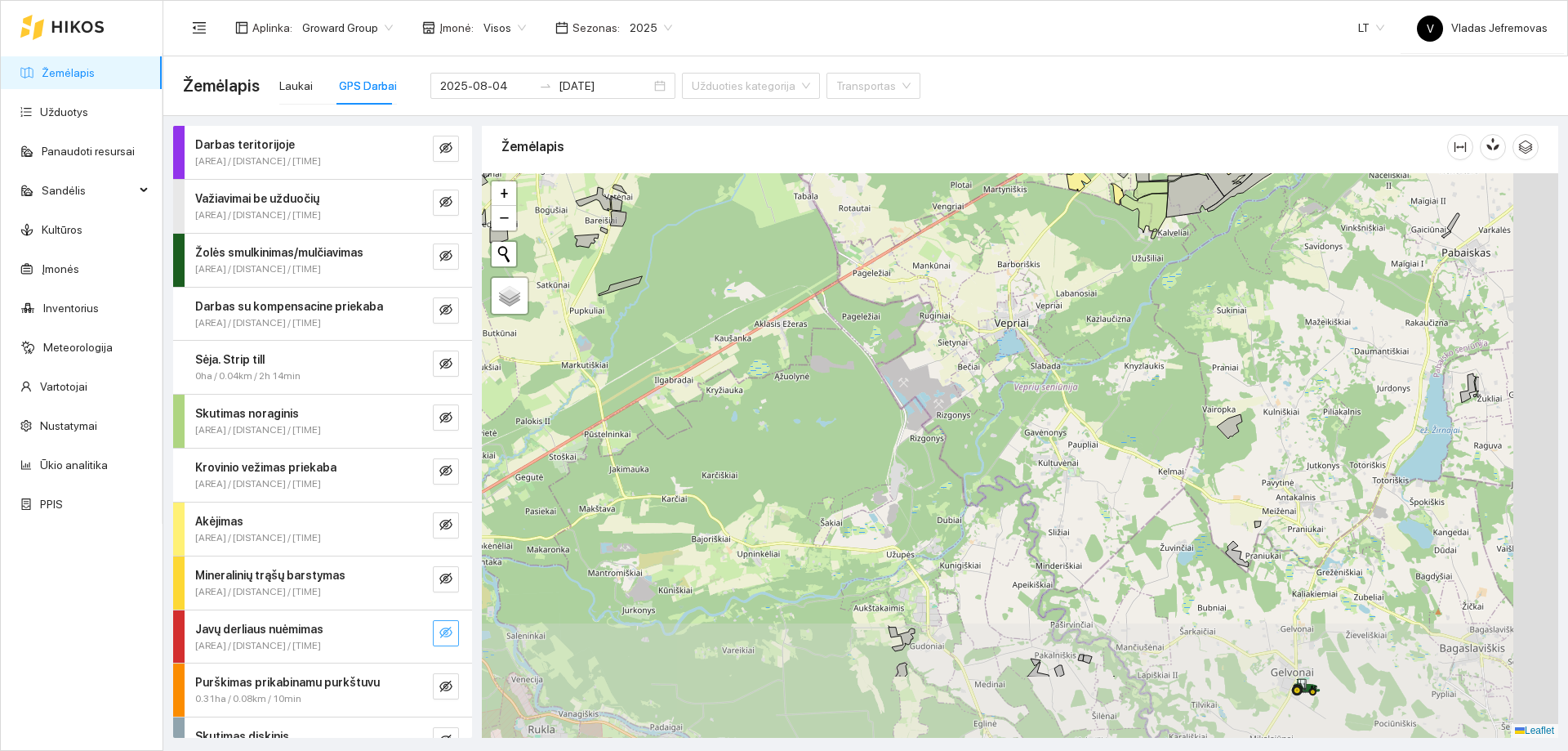 drag, startPoint x: 1041, startPoint y: 441, endPoint x: 853, endPoint y: 324, distance: 221.43396 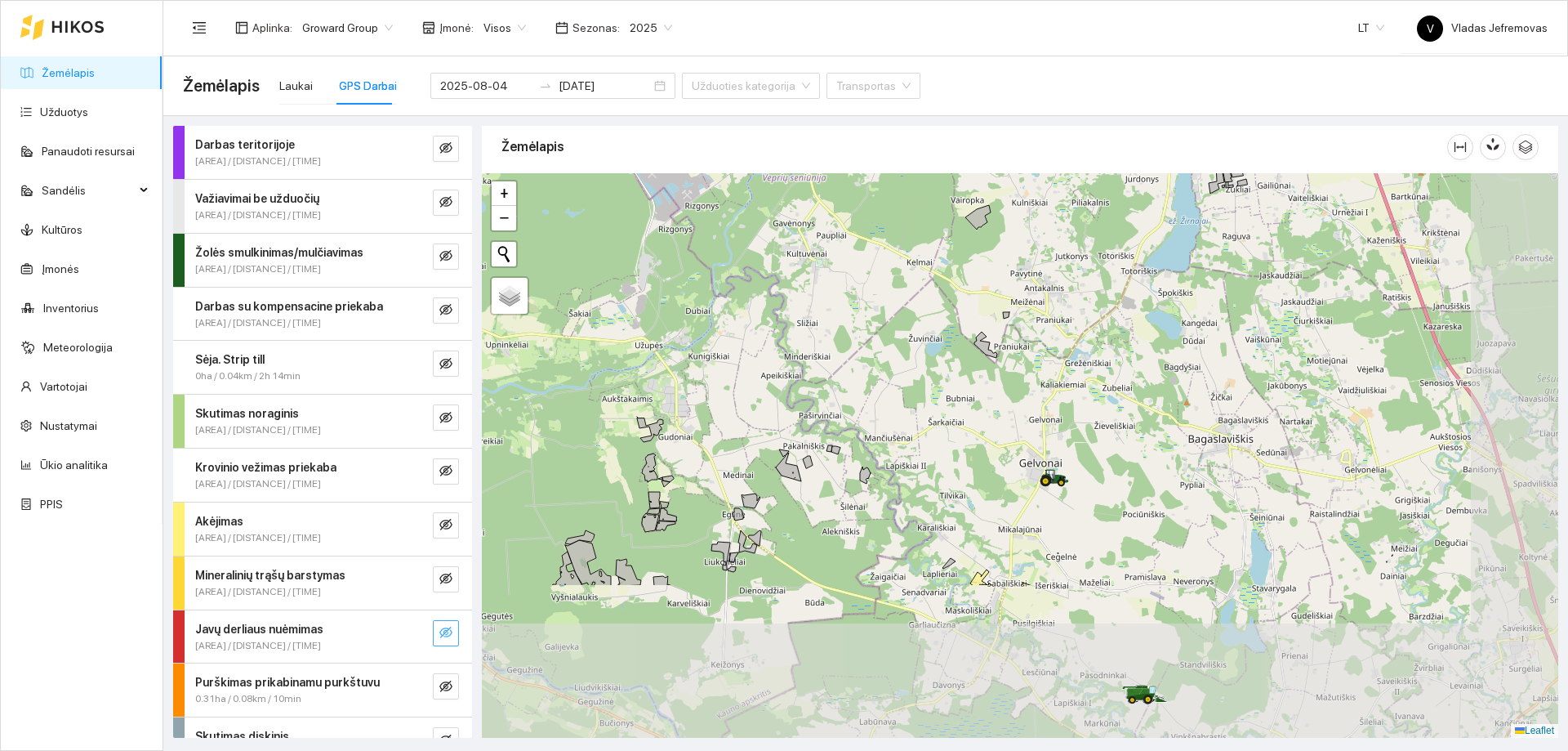drag, startPoint x: 1161, startPoint y: 519, endPoint x: 929, endPoint y: 313, distance: 310.25796 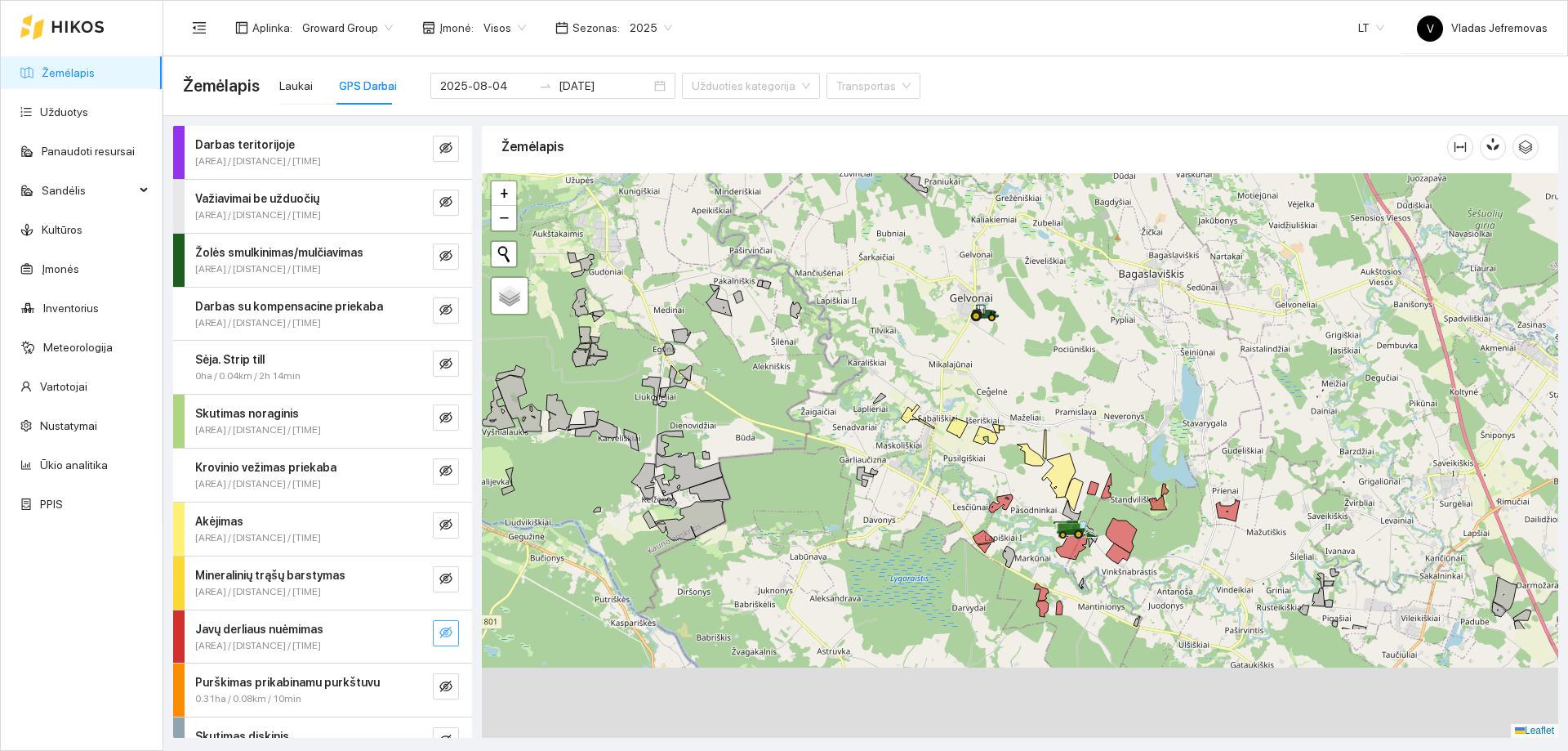 drag, startPoint x: 993, startPoint y: 394, endPoint x: 978, endPoint y: 346, distance: 50.28916 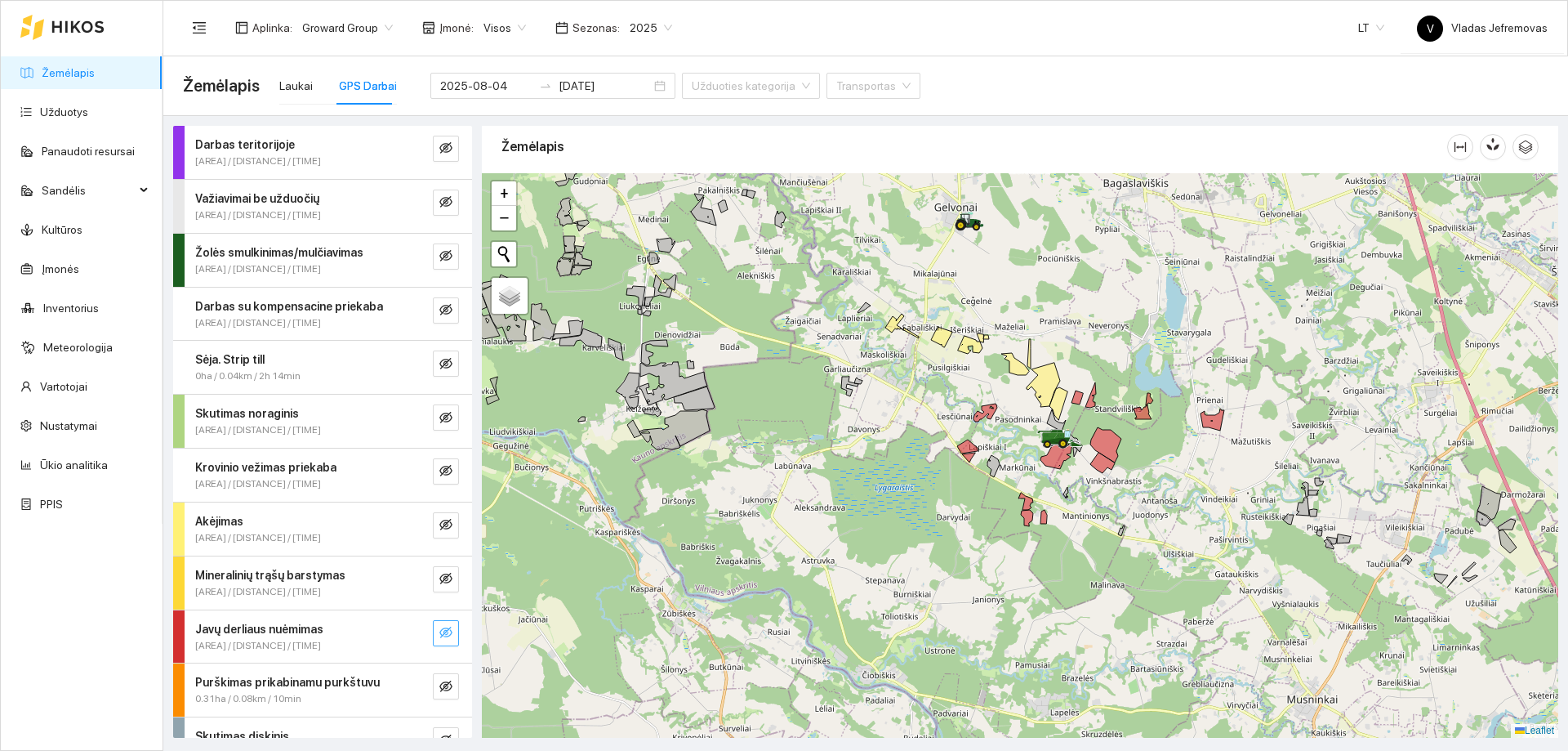 drag, startPoint x: 1006, startPoint y: 495, endPoint x: 990, endPoint y: 244, distance: 251.5094 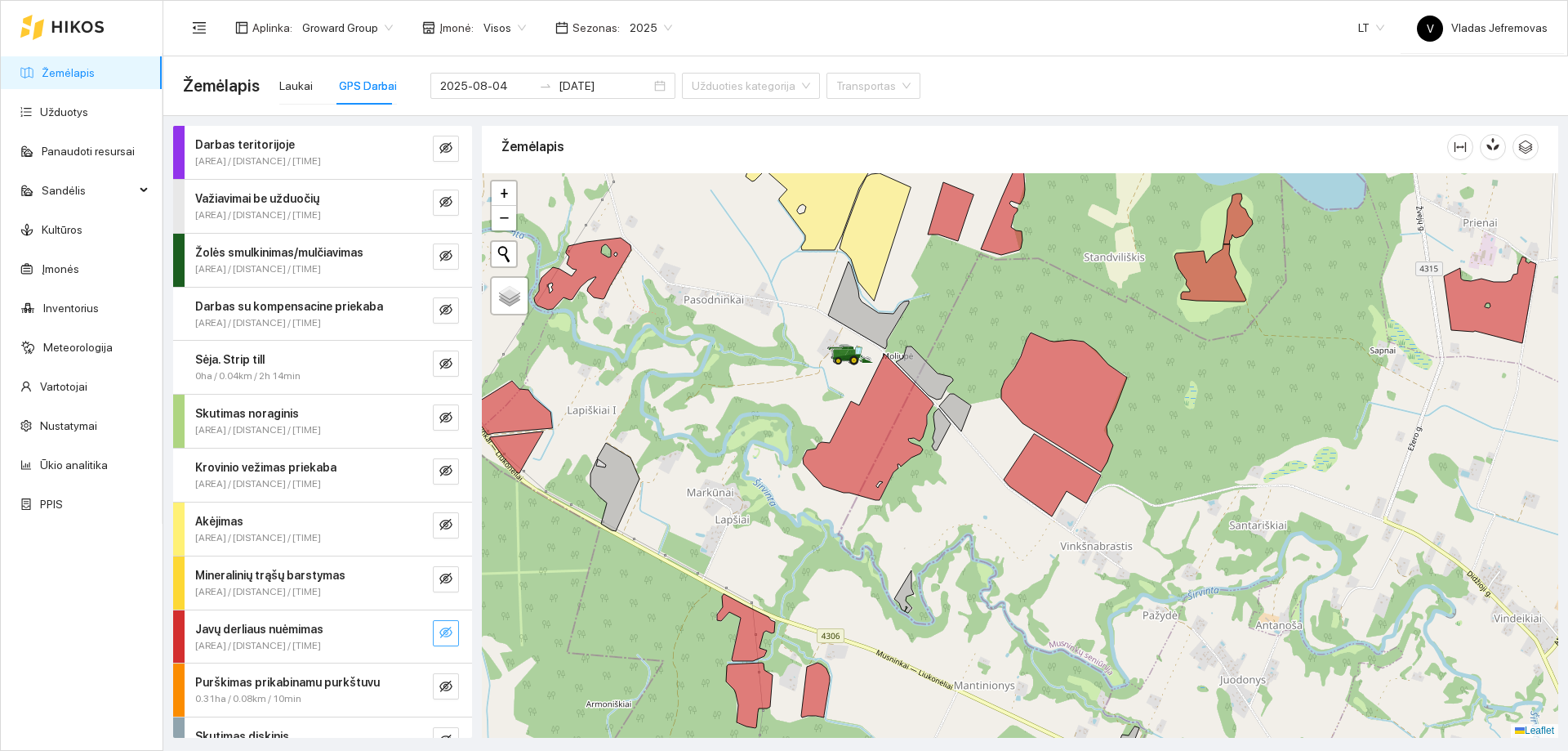 click 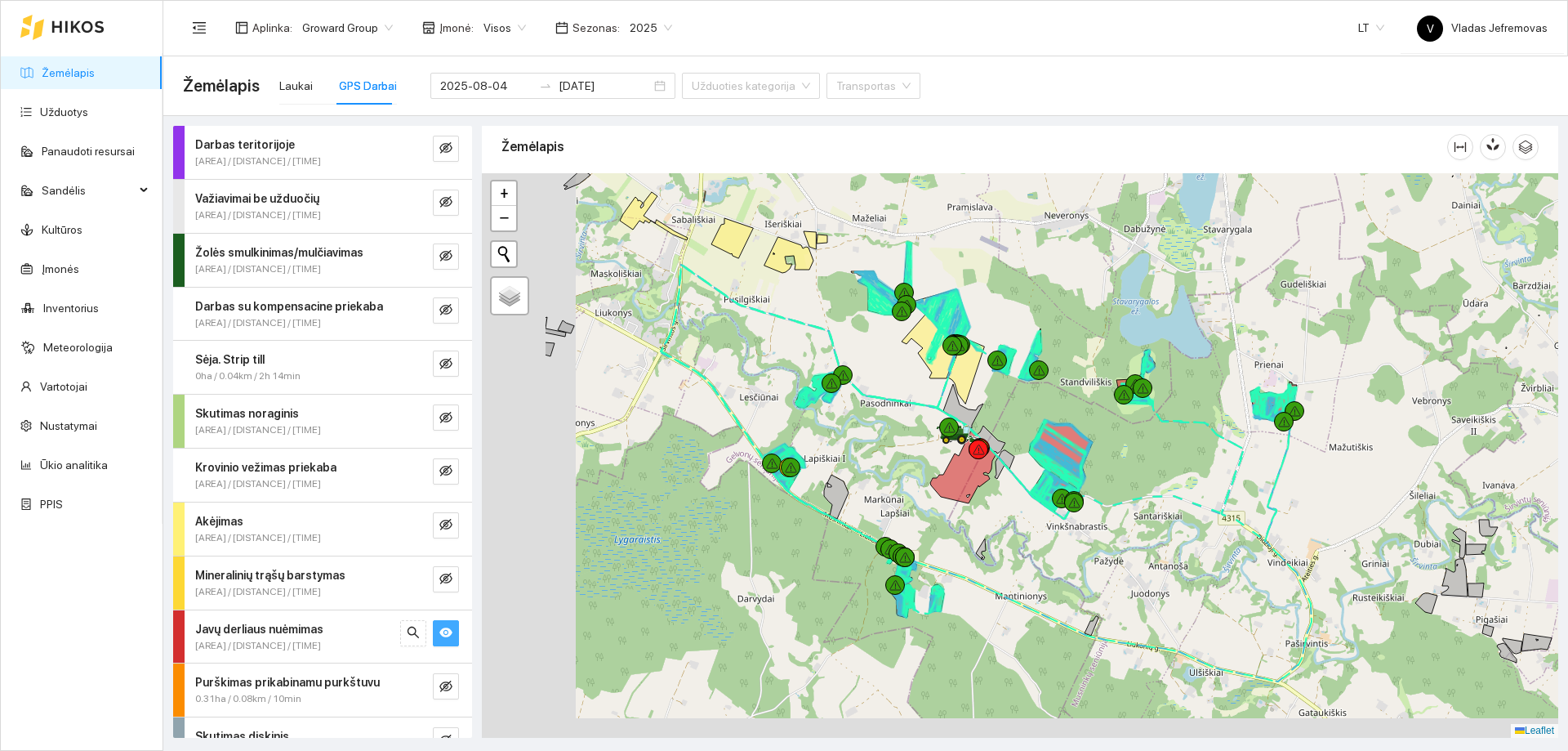 drag, startPoint x: 826, startPoint y: 638, endPoint x: 978, endPoint y: 544, distance: 178.71765 